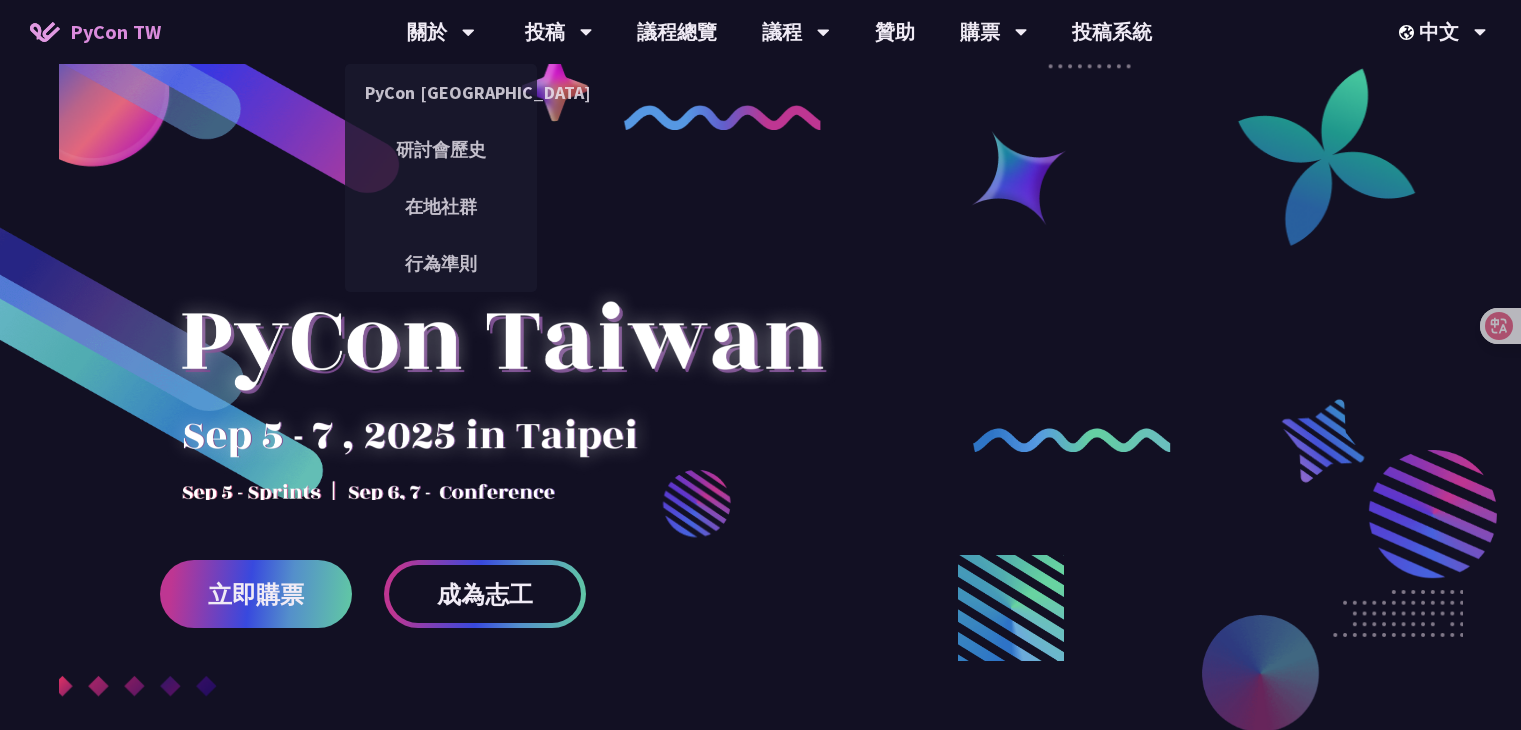 scroll, scrollTop: 0, scrollLeft: 0, axis: both 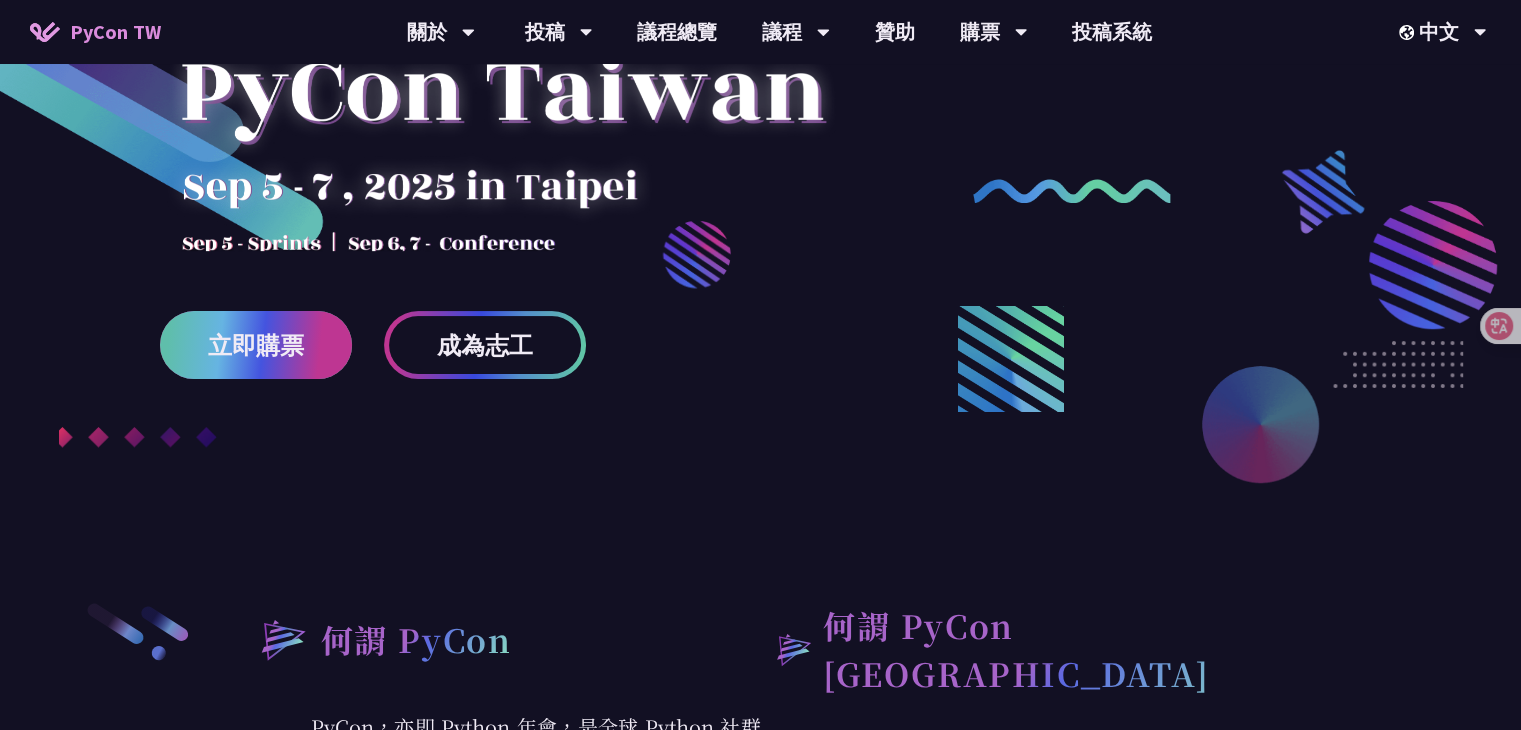 click on "立即購票" at bounding box center [256, 345] 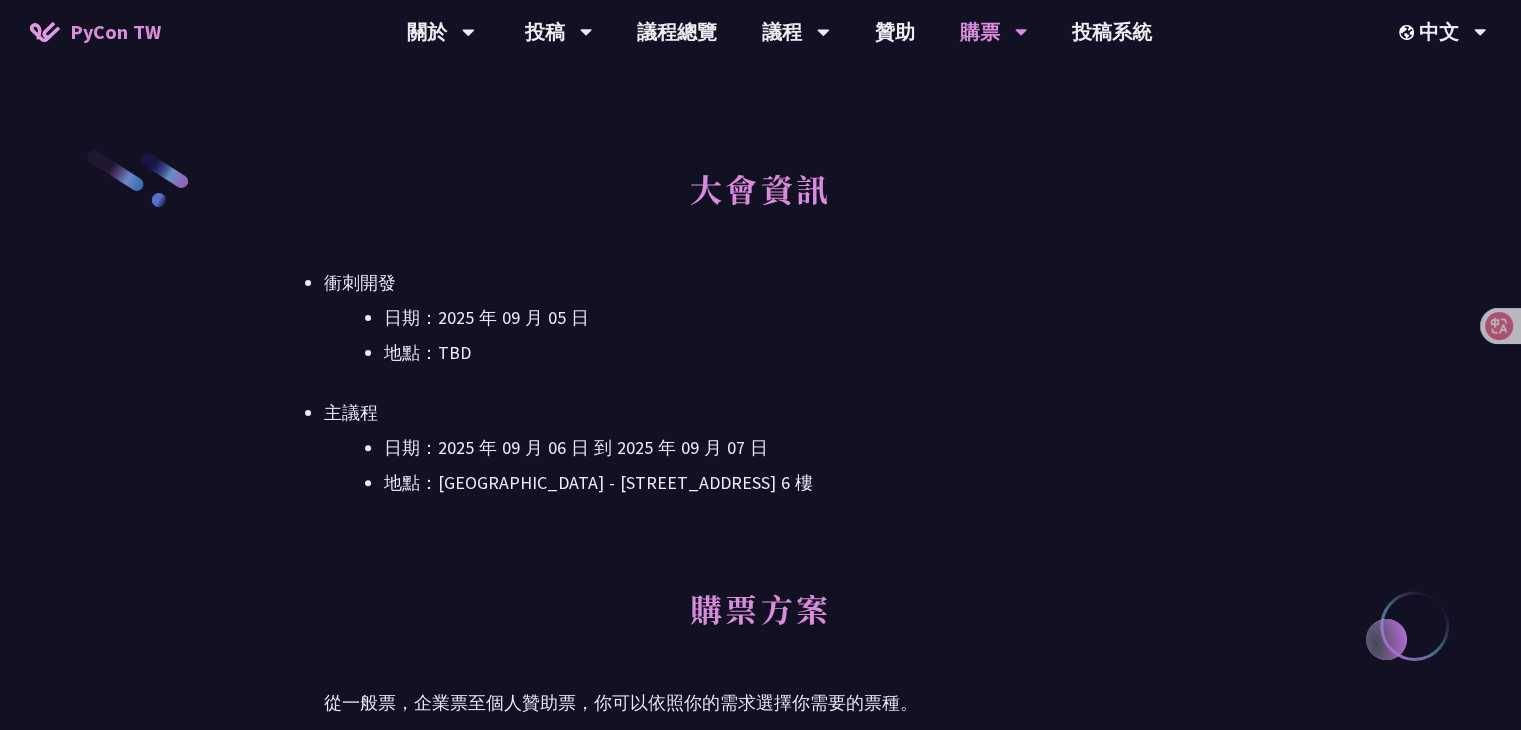 scroll, scrollTop: 500, scrollLeft: 0, axis: vertical 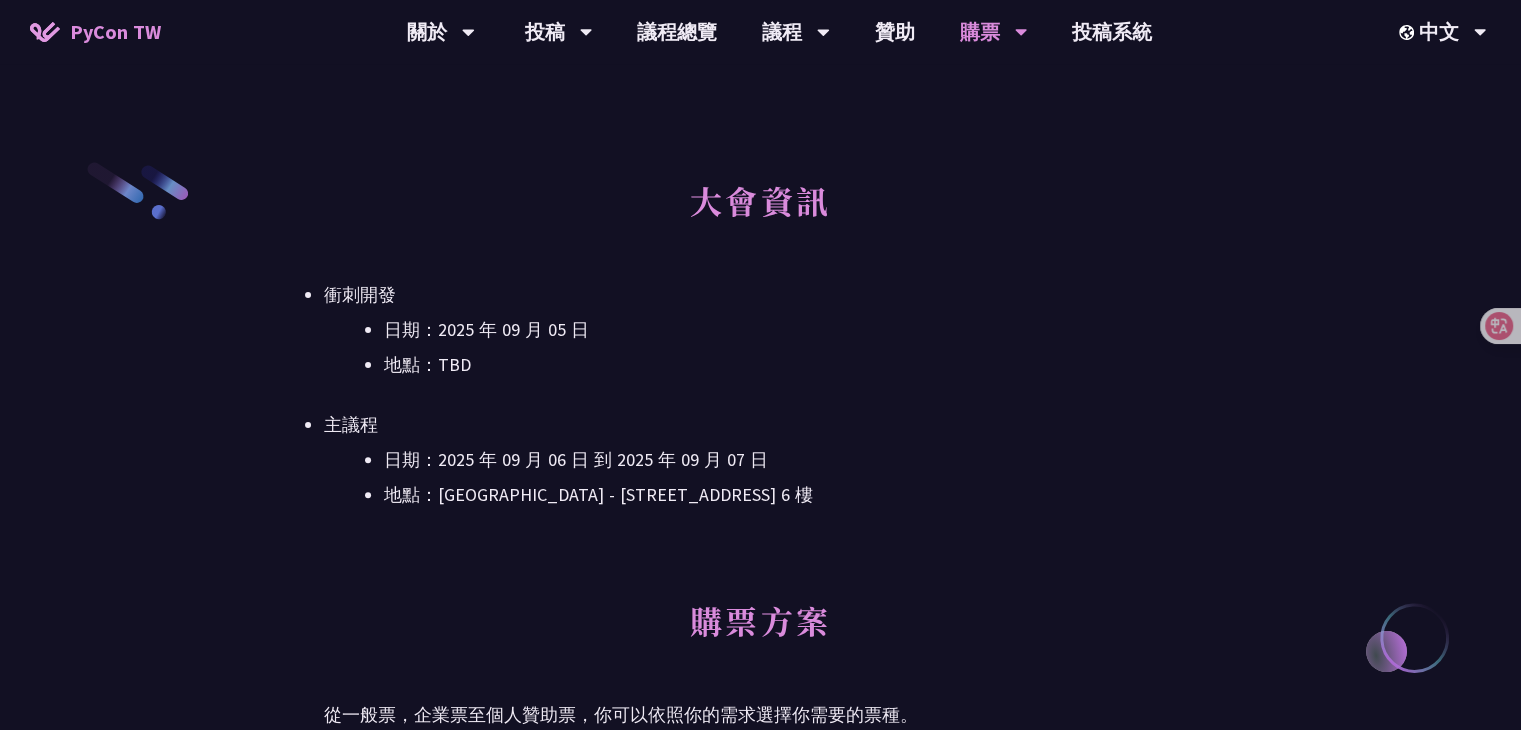 drag, startPoint x: 324, startPoint y: 291, endPoint x: 390, endPoint y: 291, distance: 66 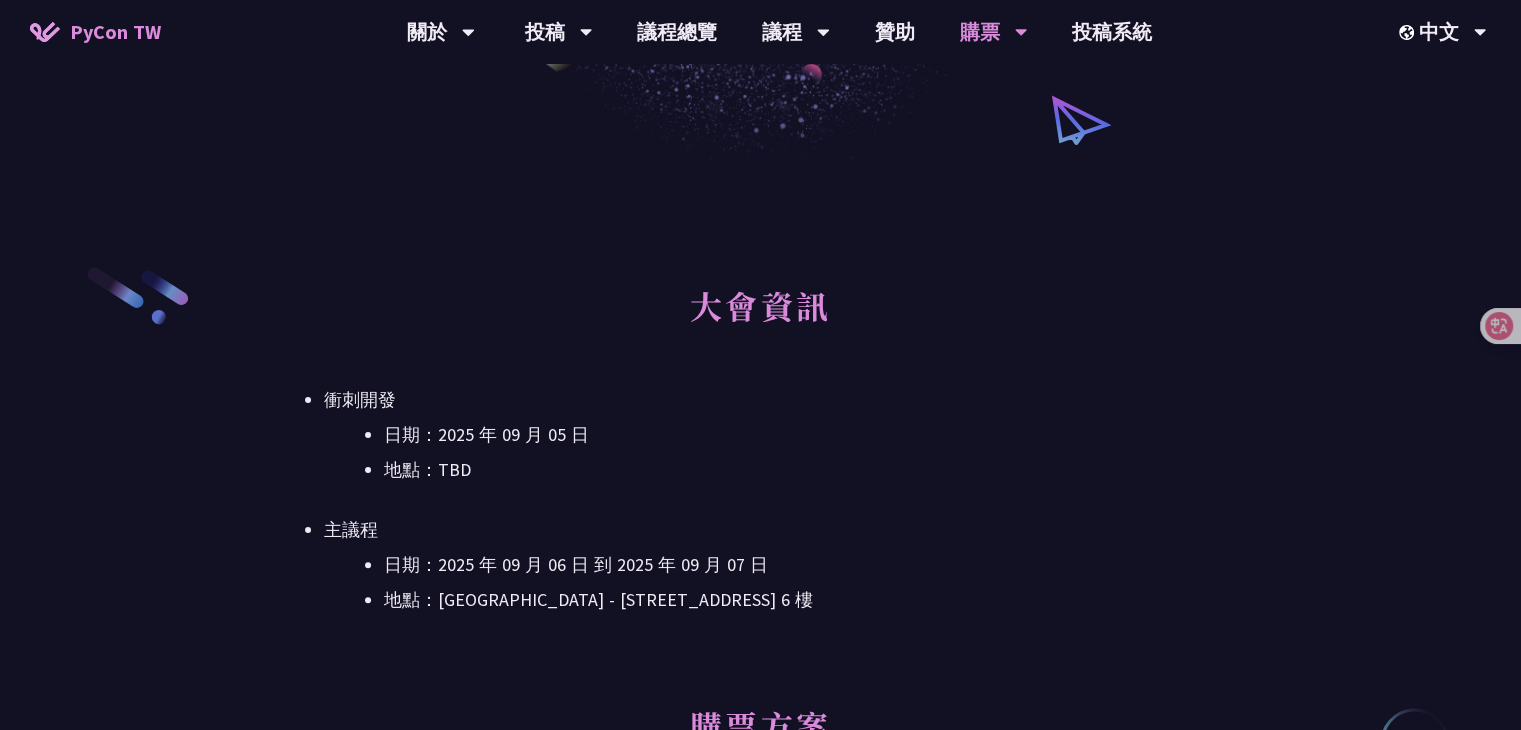 scroll, scrollTop: 400, scrollLeft: 0, axis: vertical 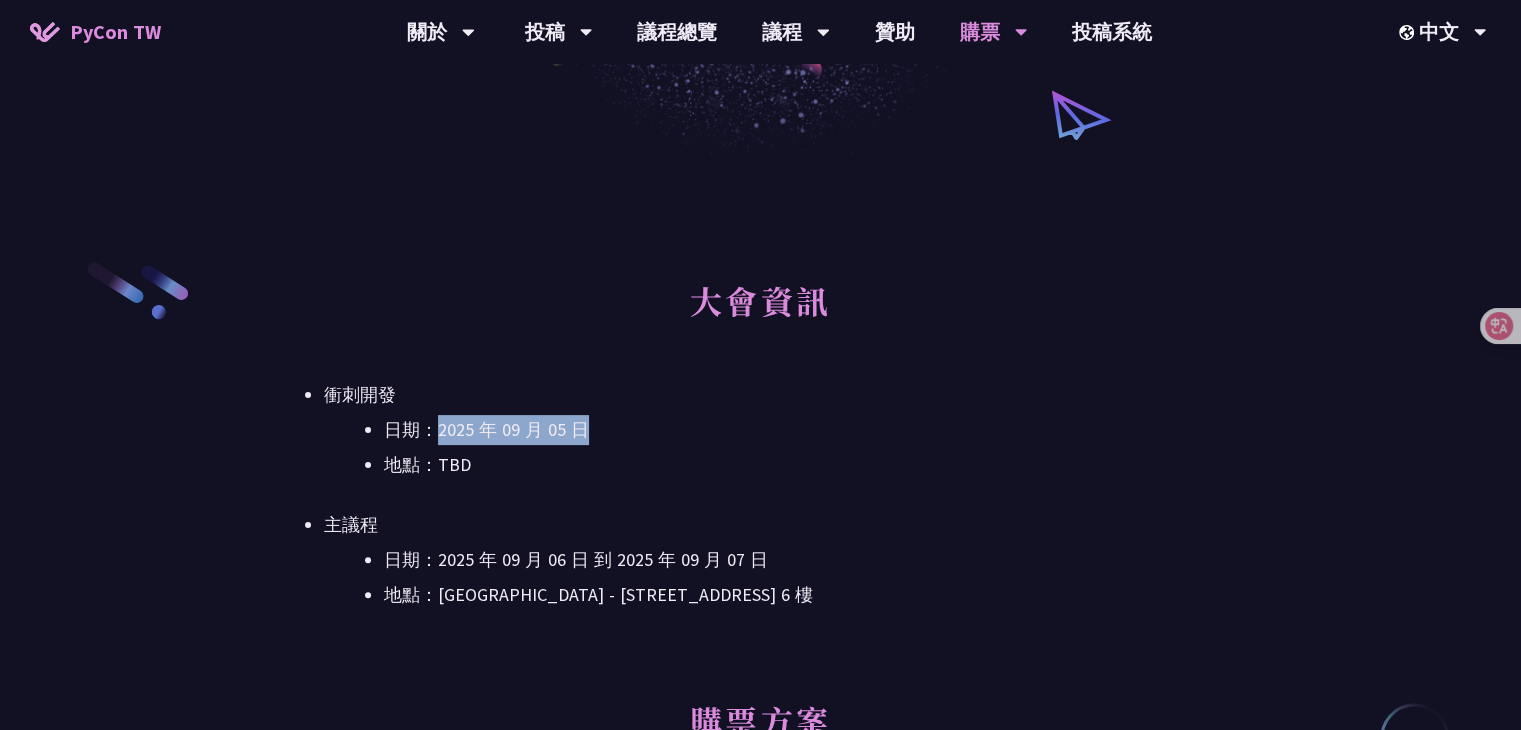 drag, startPoint x: 430, startPoint y: 428, endPoint x: 578, endPoint y: 428, distance: 148 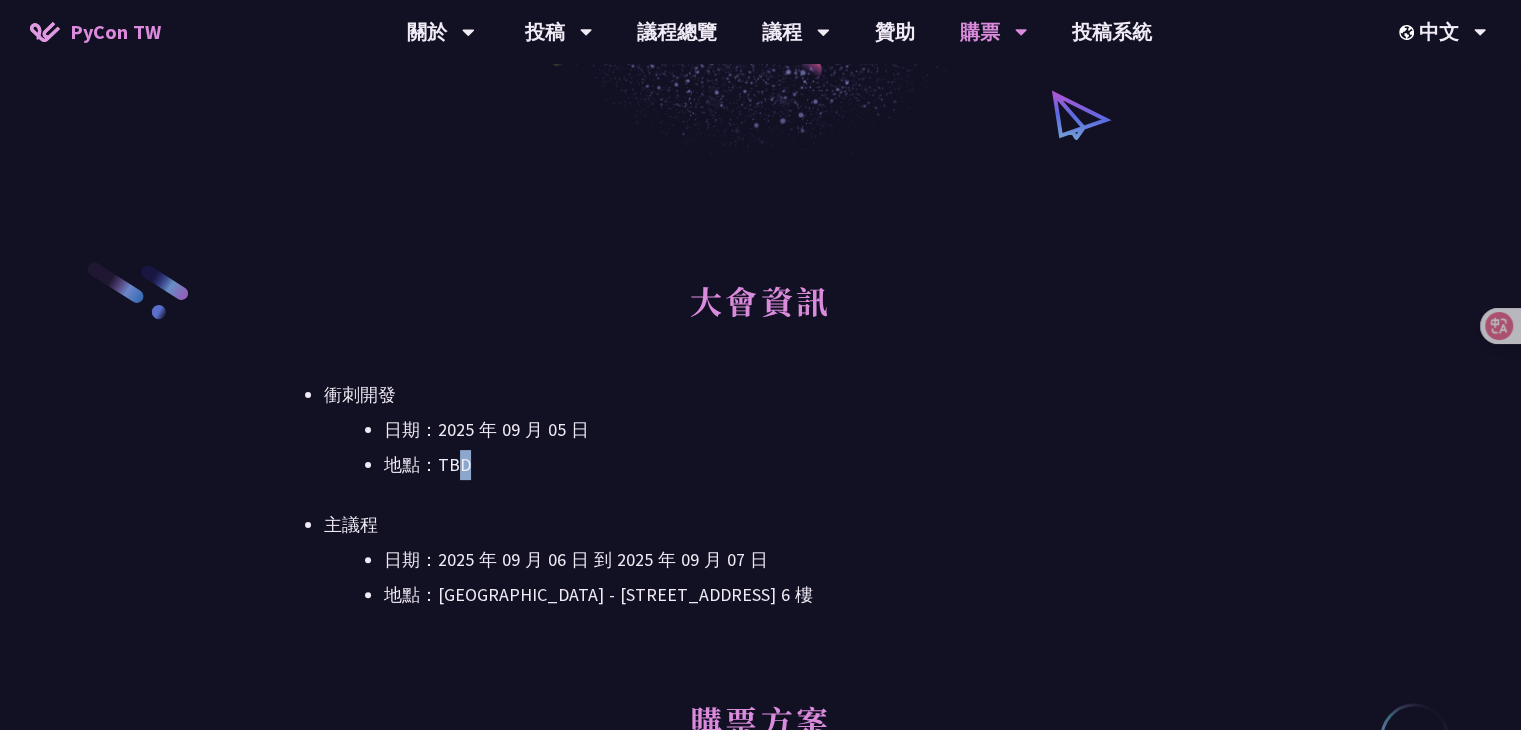 drag, startPoint x: 468, startPoint y: 464, endPoint x: 452, endPoint y: 472, distance: 17.888544 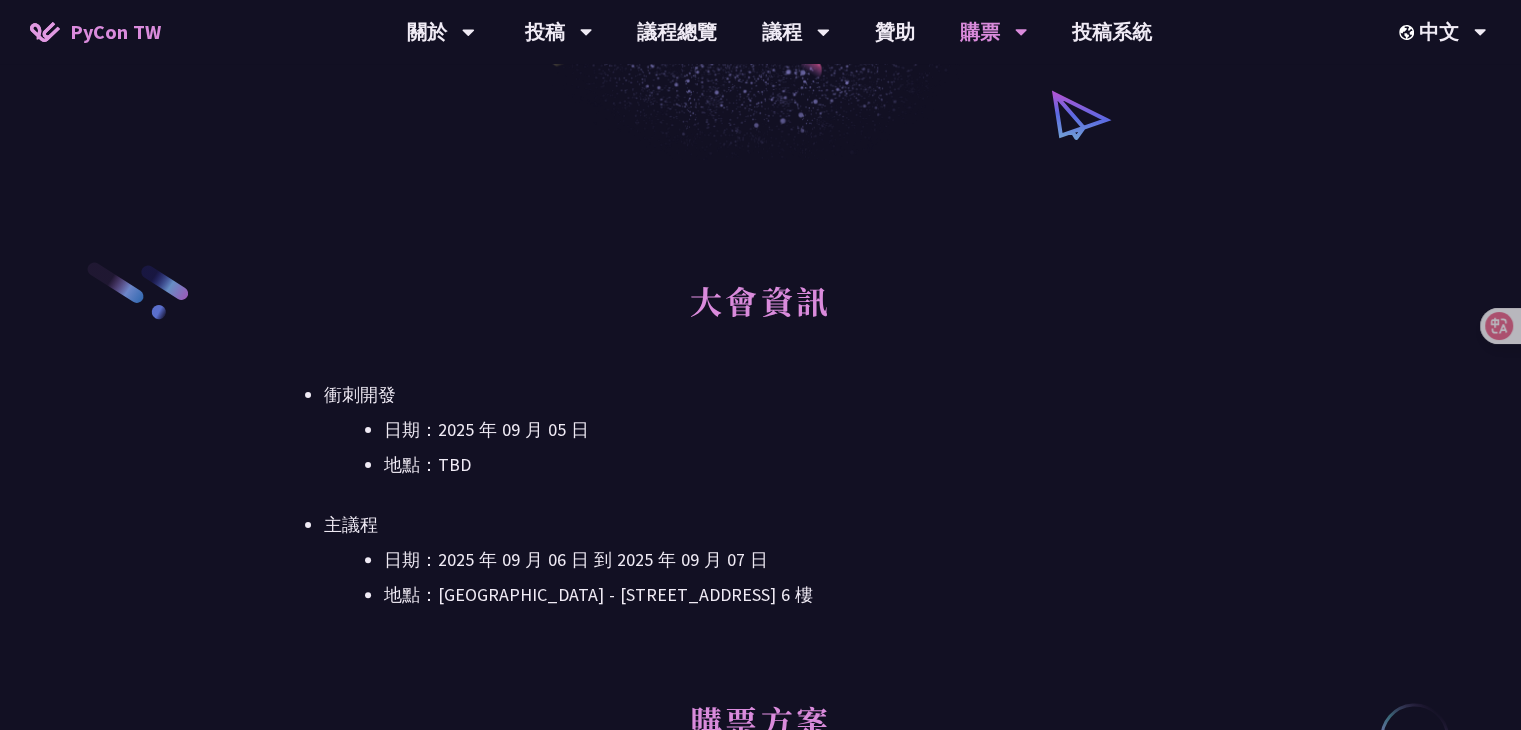 click on "地點：TBD" at bounding box center (790, 465) 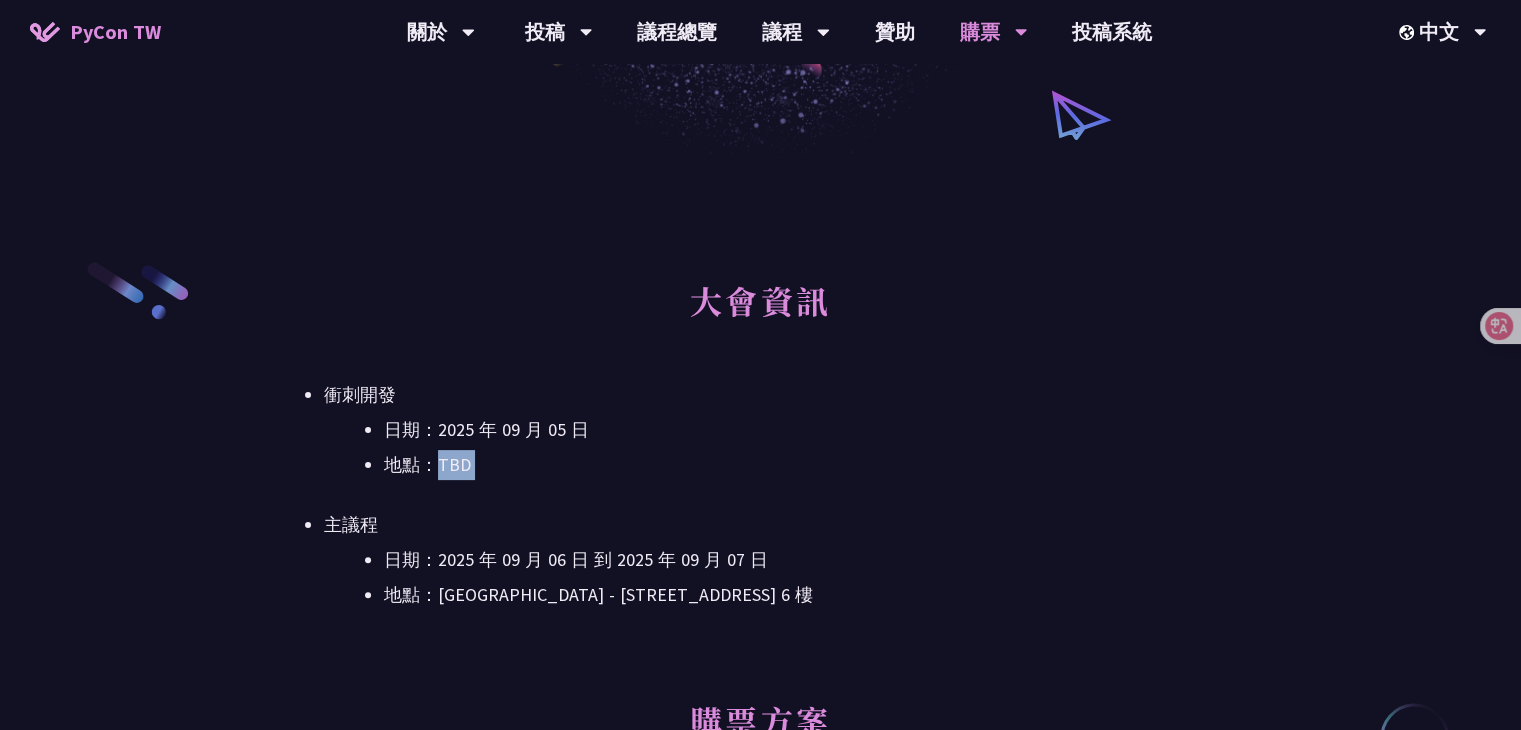 drag, startPoint x: 443, startPoint y: 472, endPoint x: 466, endPoint y: 469, distance: 23.194826 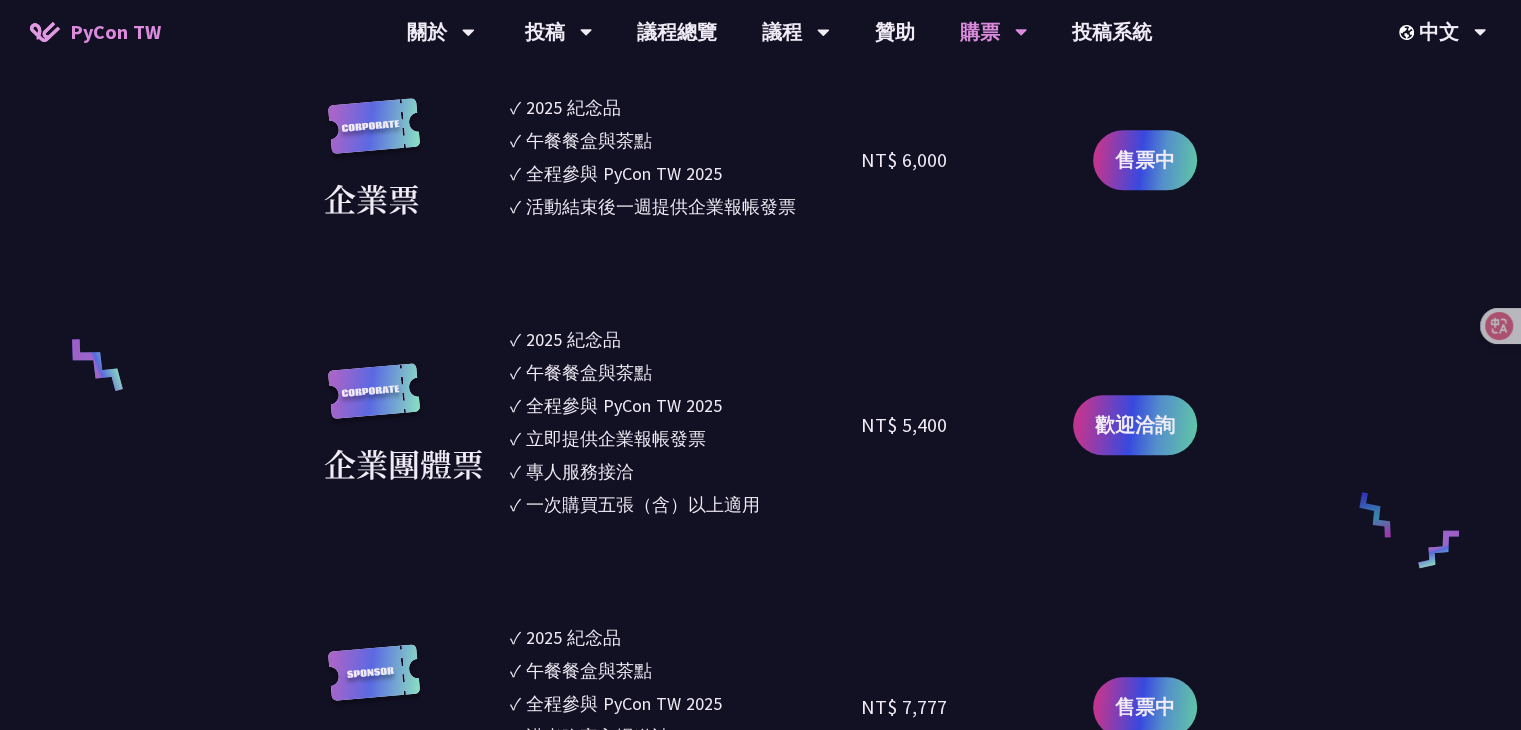 scroll, scrollTop: 600, scrollLeft: 0, axis: vertical 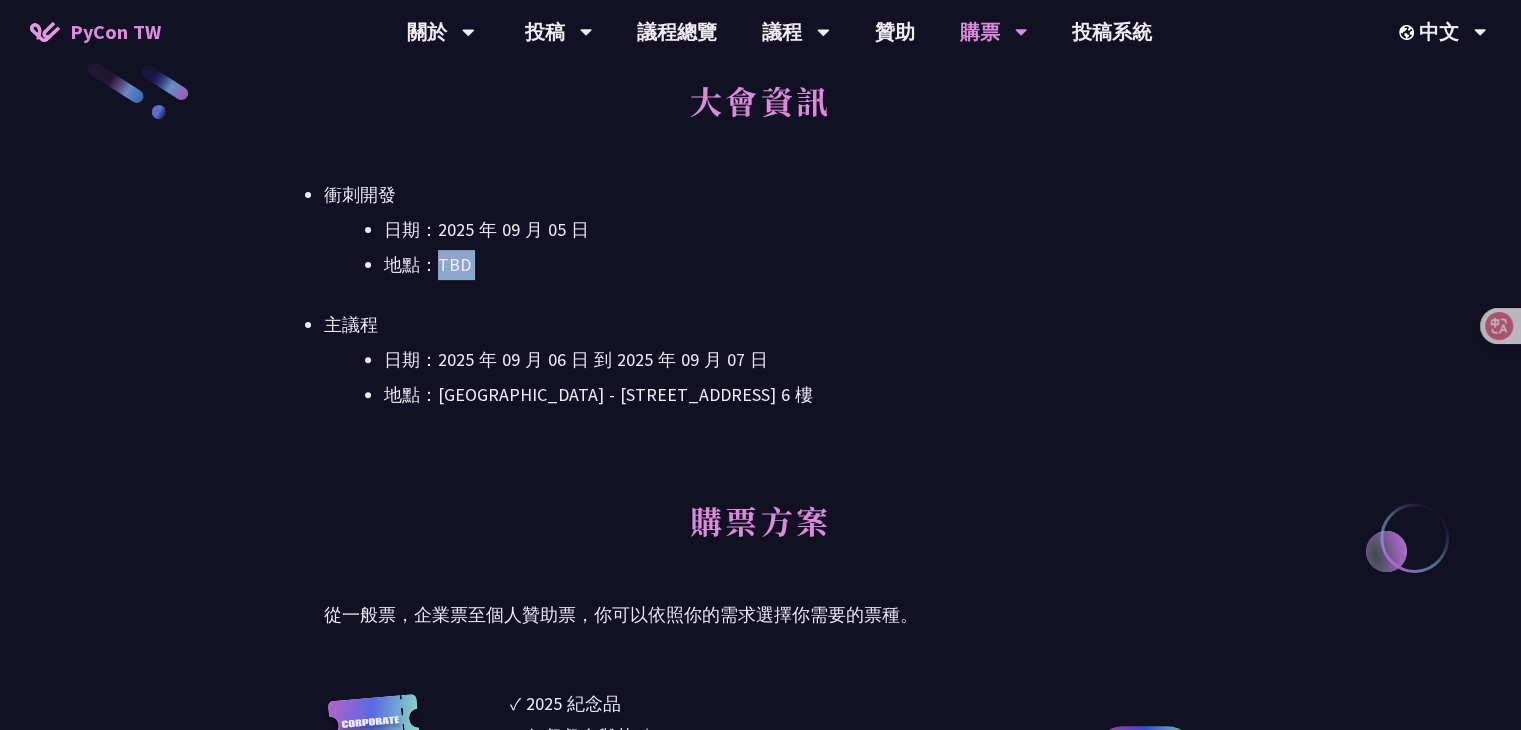 click on "衝刺開發
日期：2025 年 09 月 05 日   地點：TBD
主議程
日期：2025 年 09 月 06 日 到 2025 年 09 月 07 日   地點：台北文創 6 樓 - ​台北市信義區菸廠路 88 號 6 樓" at bounding box center [760, 295] 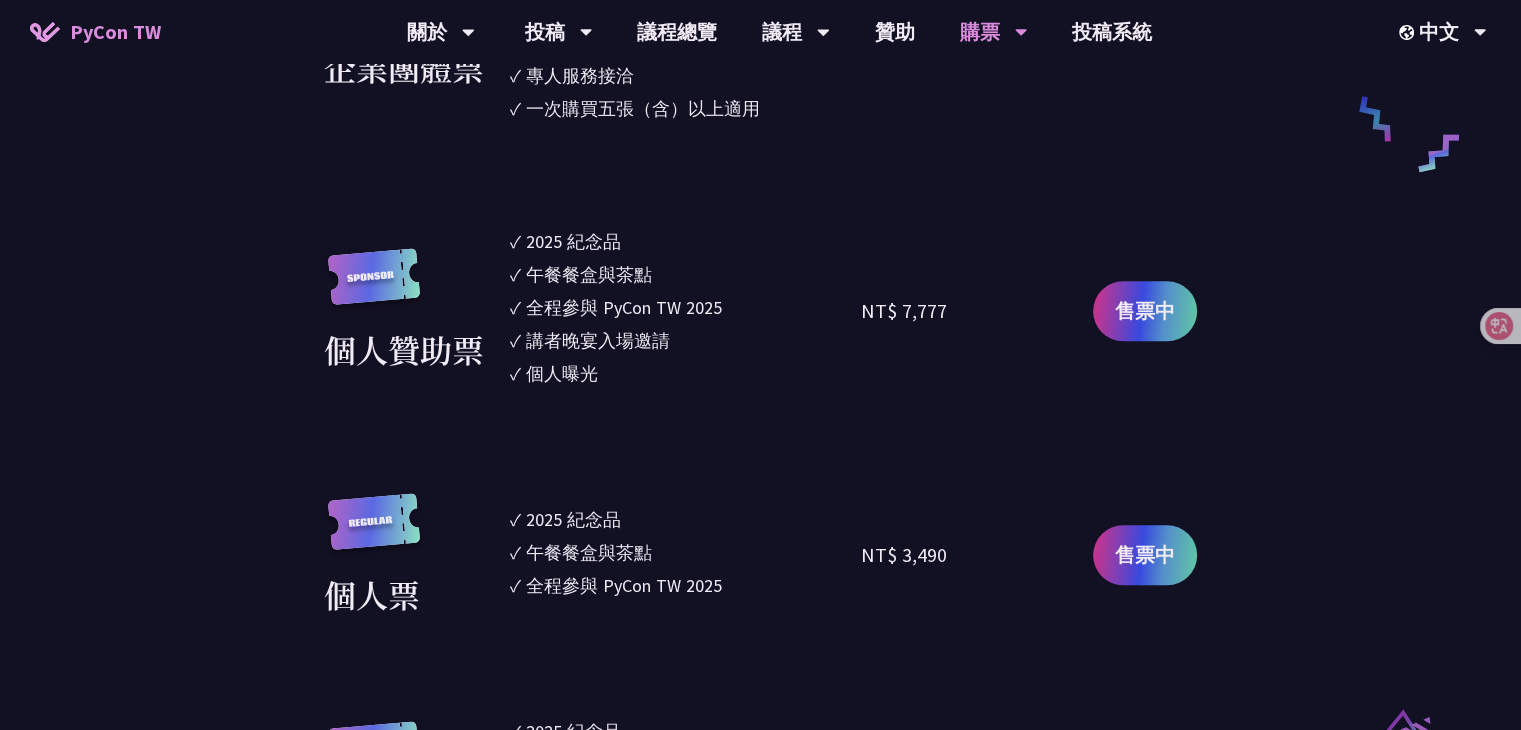scroll, scrollTop: 1600, scrollLeft: 0, axis: vertical 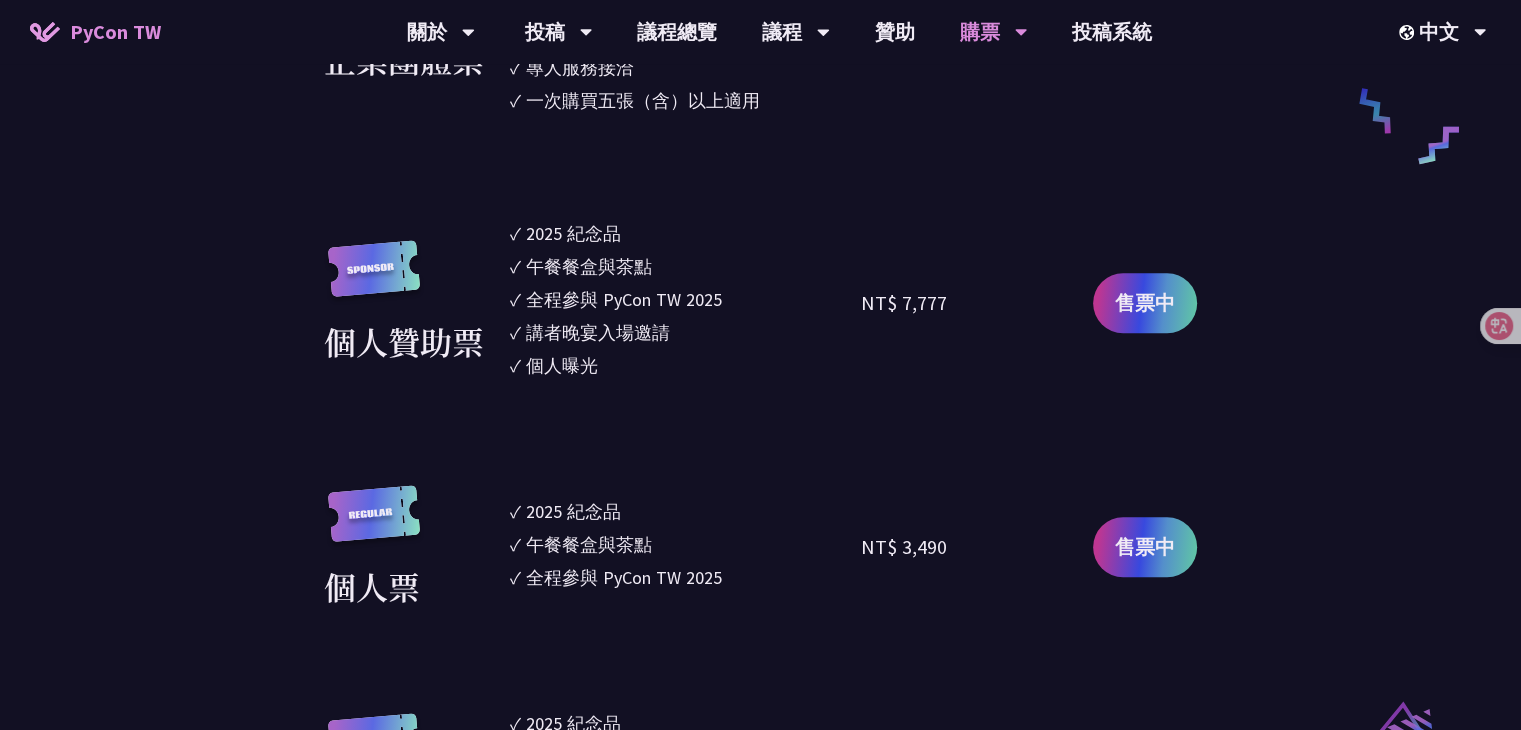 drag, startPoint x: 755, startPoint y: 571, endPoint x: 551, endPoint y: 506, distance: 214.10512 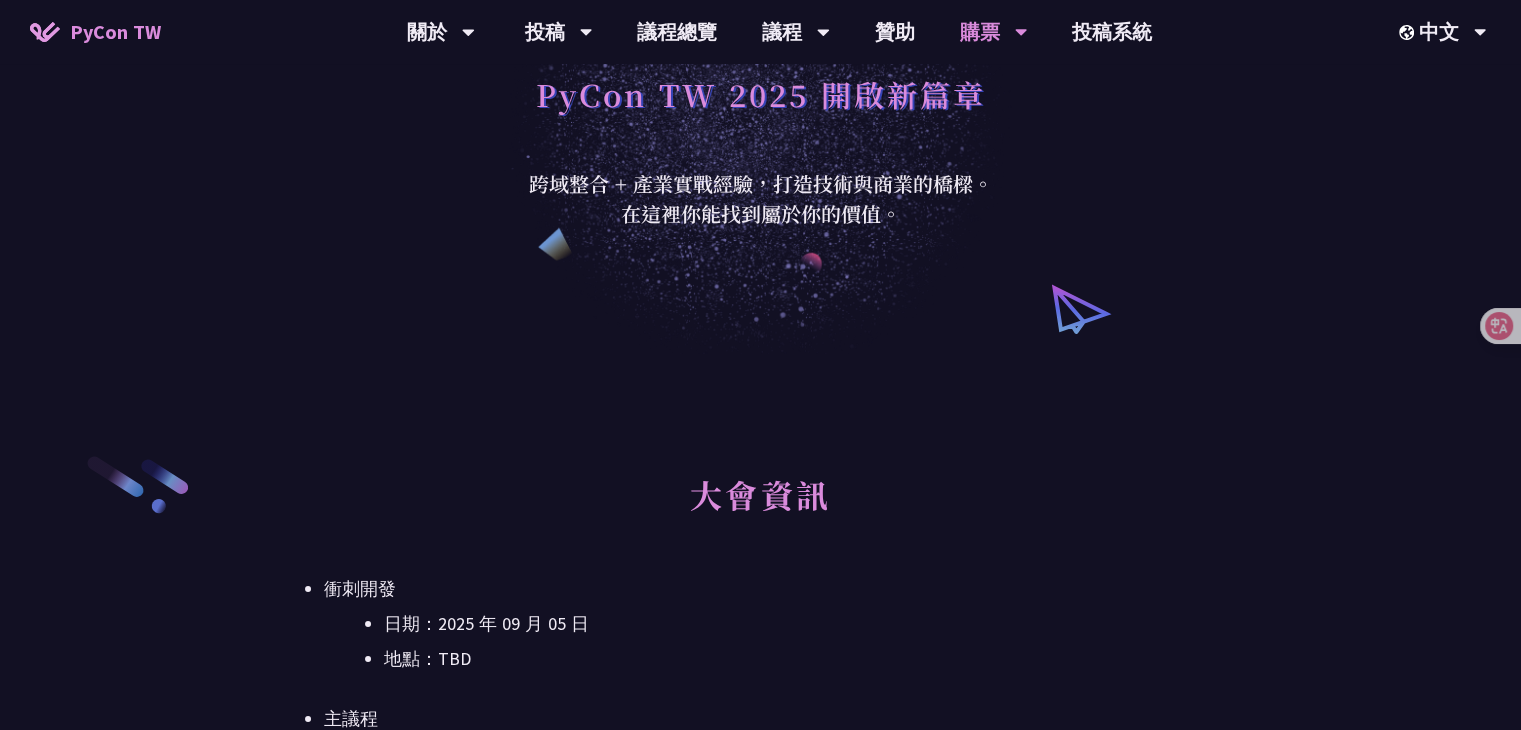scroll, scrollTop: 600, scrollLeft: 0, axis: vertical 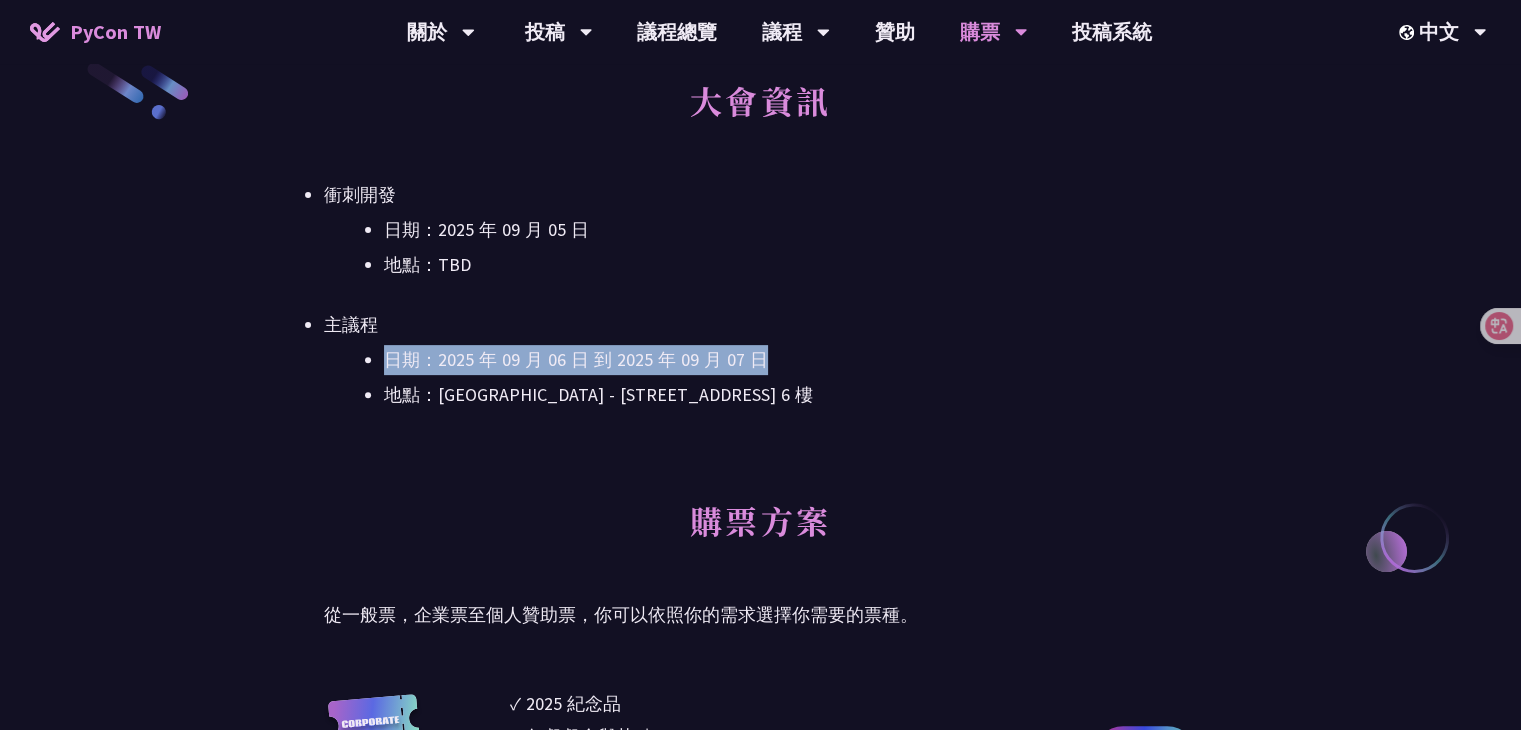 drag, startPoint x: 764, startPoint y: 356, endPoint x: 379, endPoint y: 374, distance: 385.42056 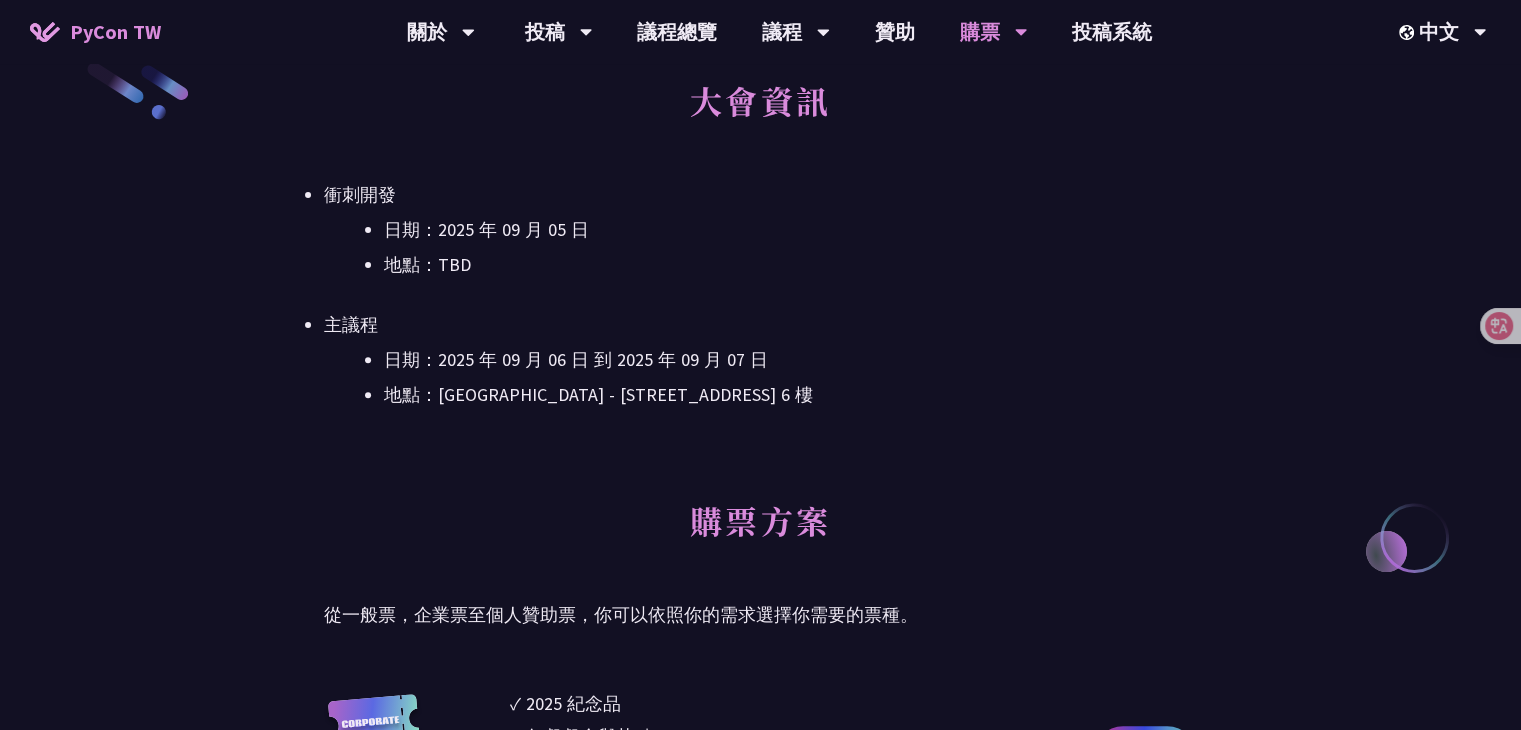 click on "日期：2025 年 09 月 06 日 到 2025 年 09 月 07 日" at bounding box center [790, 360] 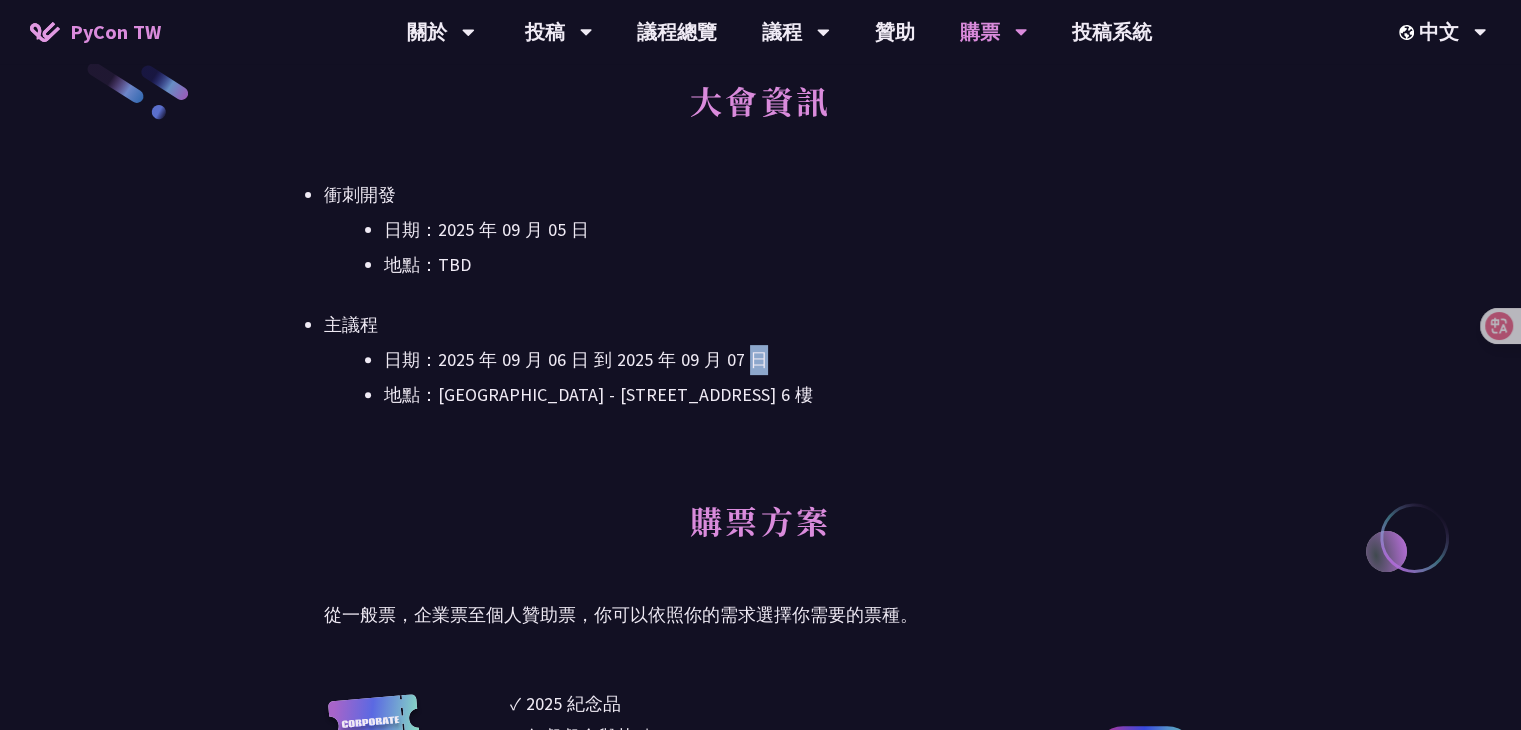 click on "日期：2025 年 09 月 06 日 到 2025 年 09 月 07 日" at bounding box center [790, 360] 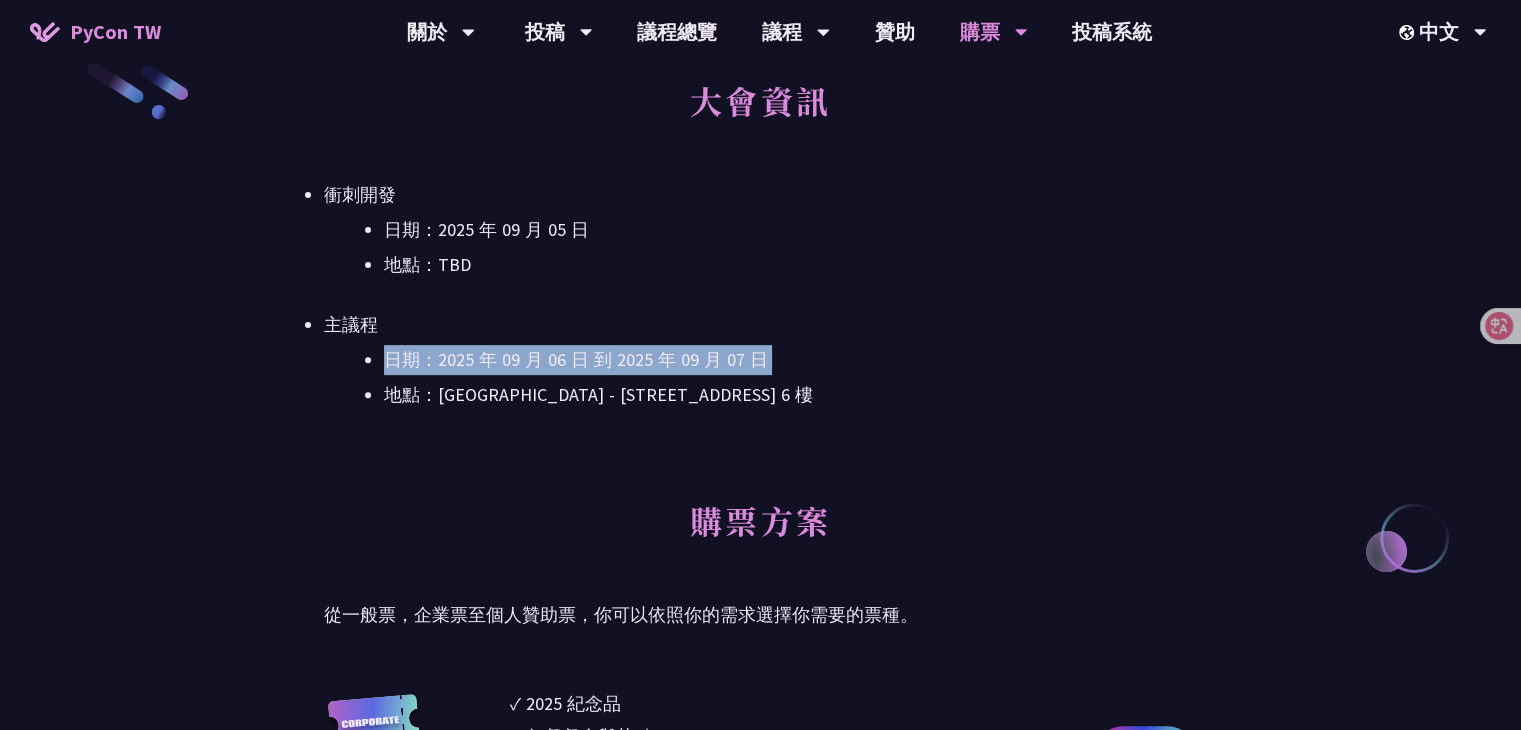 click on "日期：2025 年 09 月 06 日 到 2025 年 09 月 07 日" at bounding box center [790, 360] 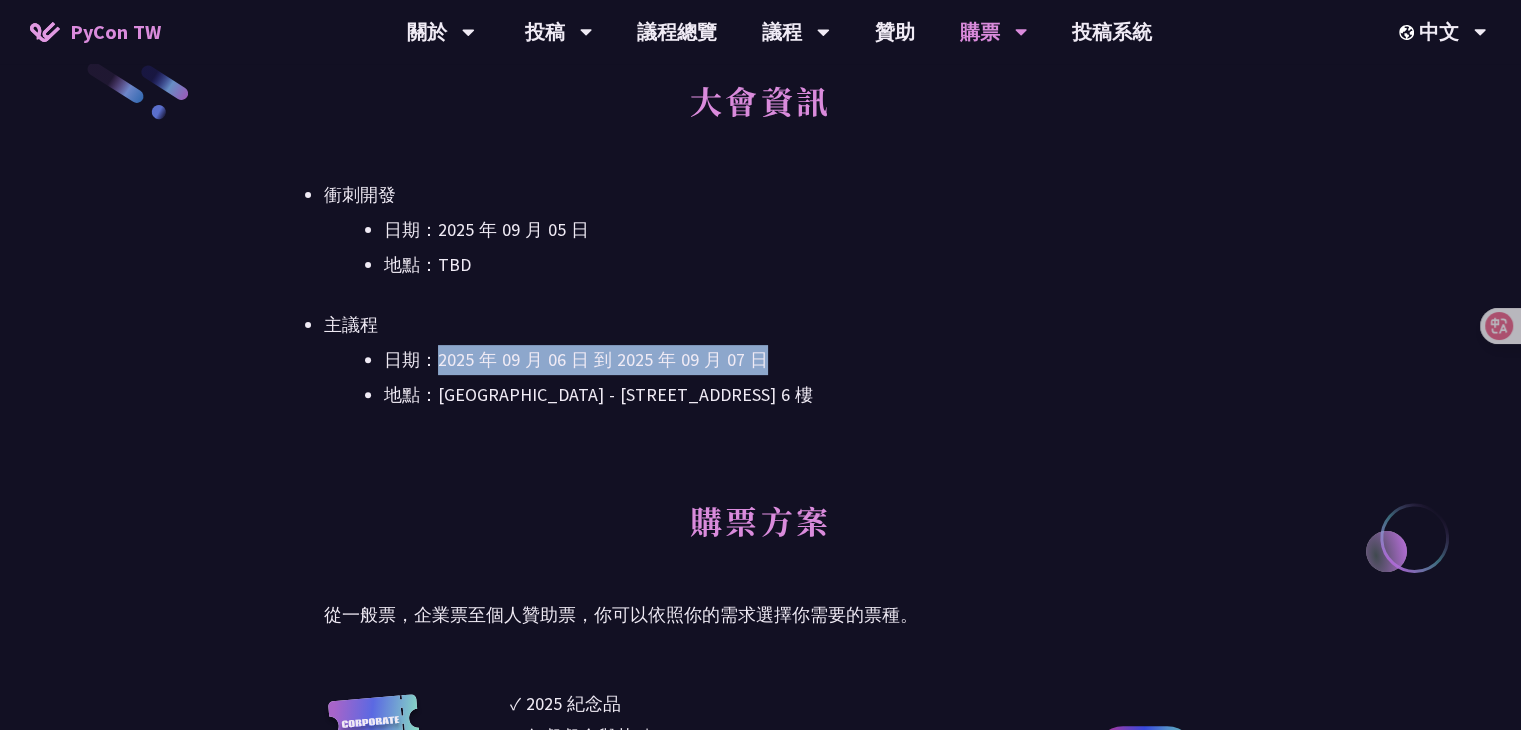 drag, startPoint x: 435, startPoint y: 357, endPoint x: 764, endPoint y: 355, distance: 329.00607 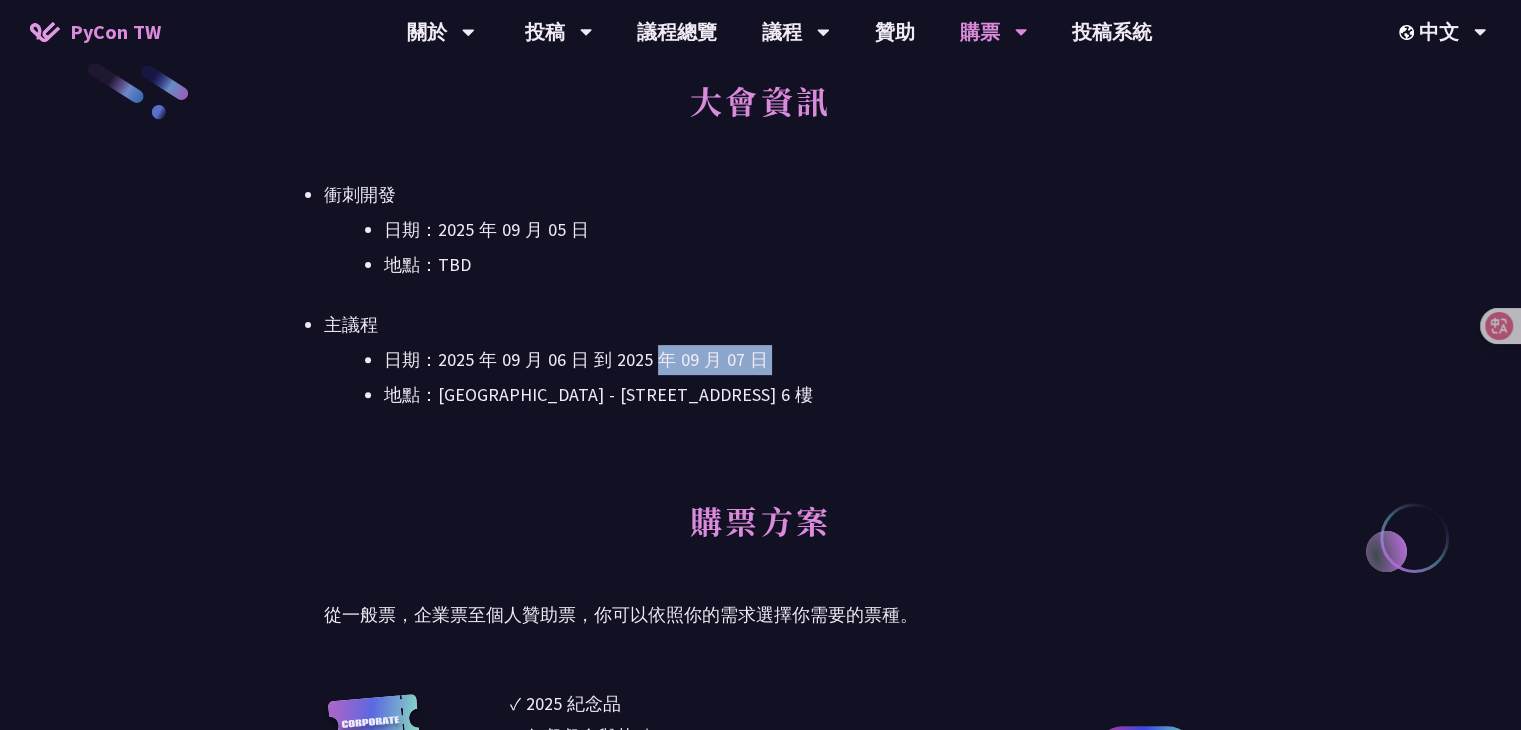 drag, startPoint x: 763, startPoint y: 355, endPoint x: 621, endPoint y: 365, distance: 142.35168 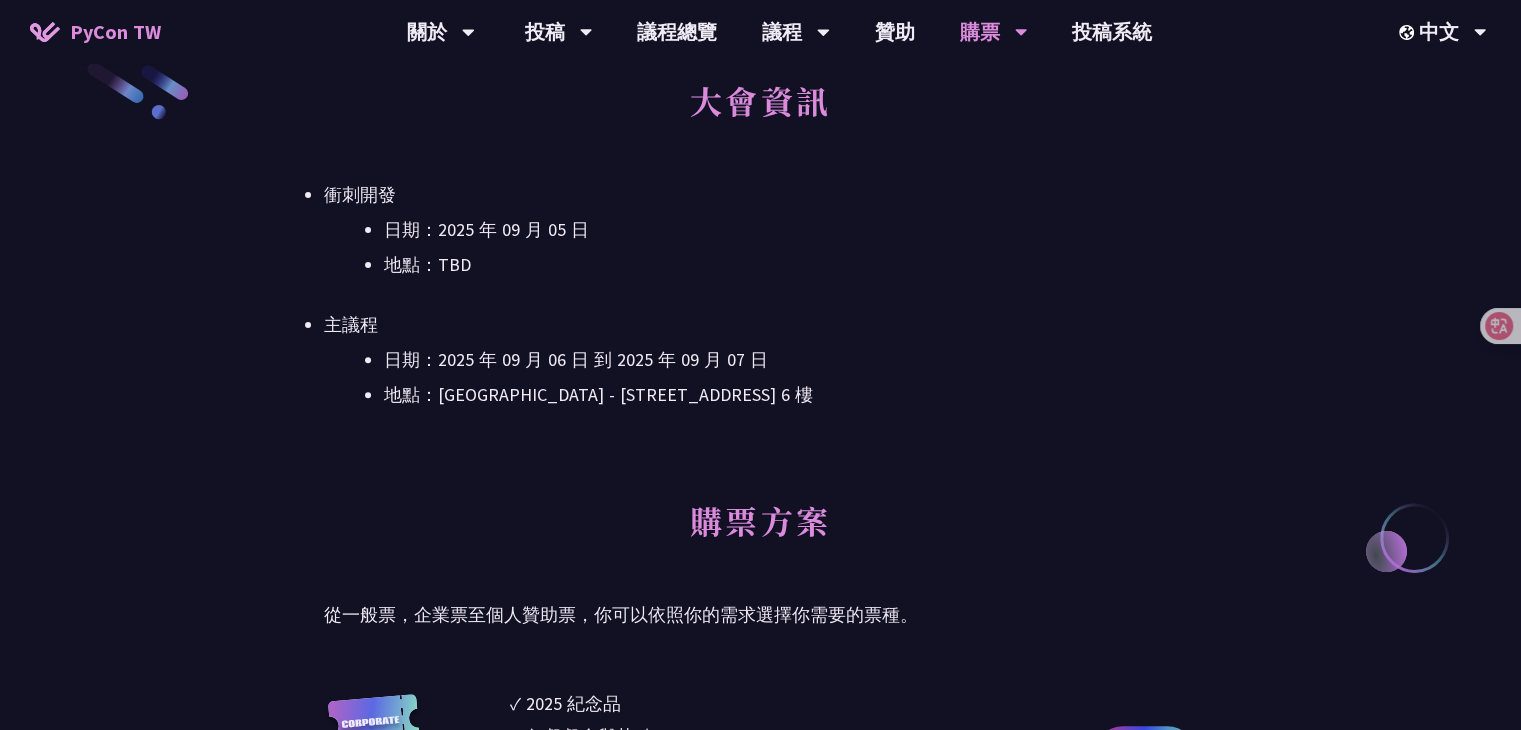 click on "日期：2025 年 09 月 06 日 到 2025 年 09 月 07 日   地點：台北文創 6 樓 - ​台北市信義區菸廠路 88 號 6 樓" at bounding box center [760, 377] 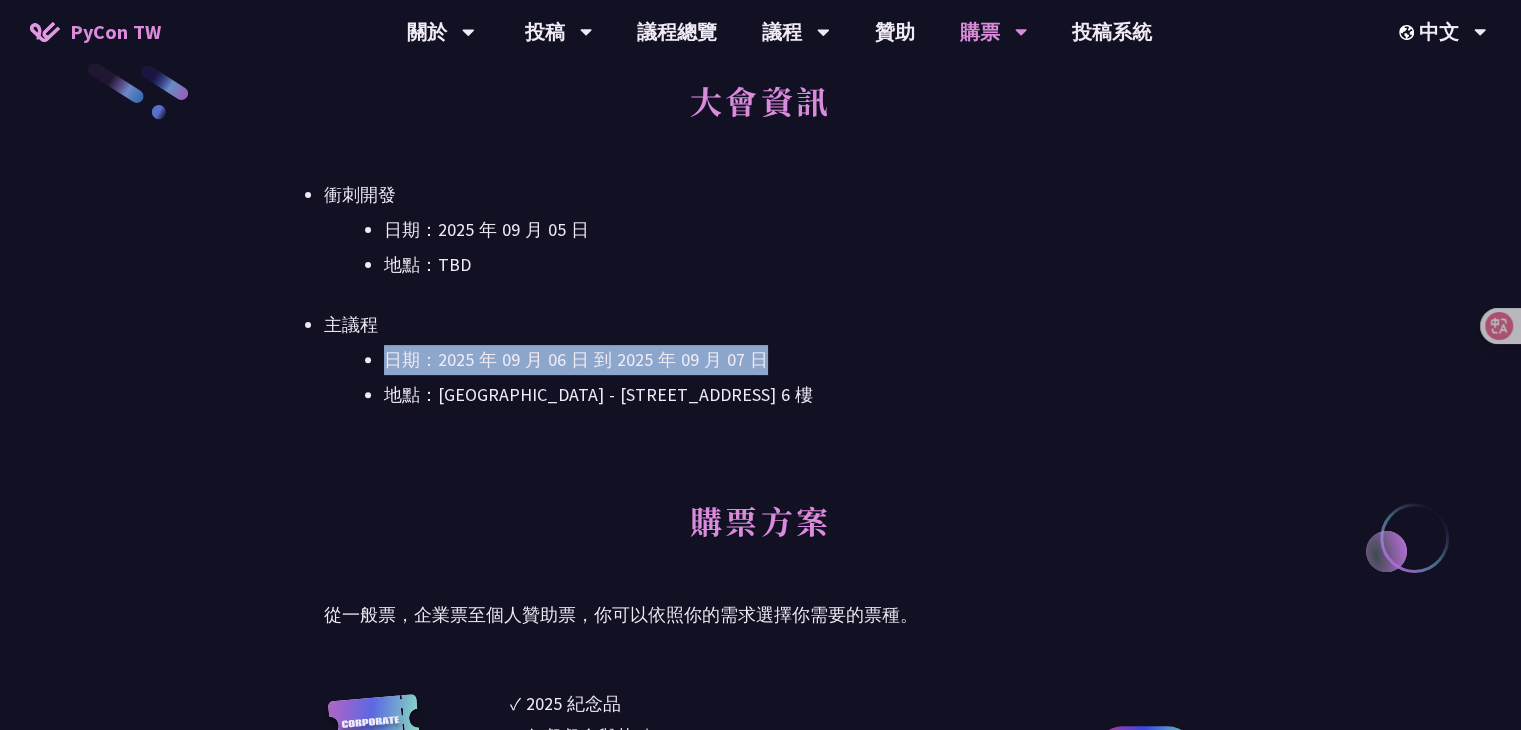 drag, startPoint x: 385, startPoint y: 365, endPoint x: 779, endPoint y: 357, distance: 394.0812 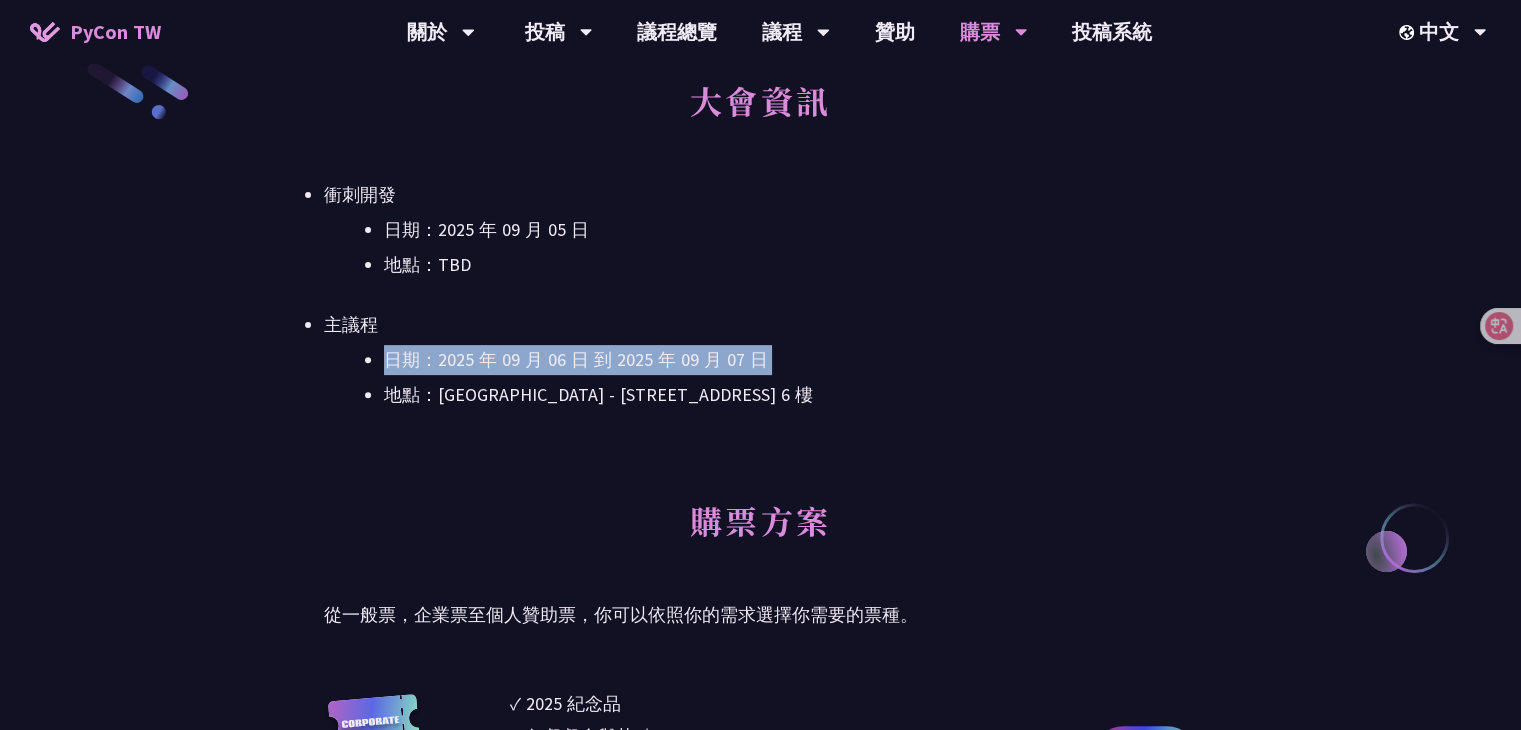 drag, startPoint x: 387, startPoint y: 365, endPoint x: 810, endPoint y: 371, distance: 423.04254 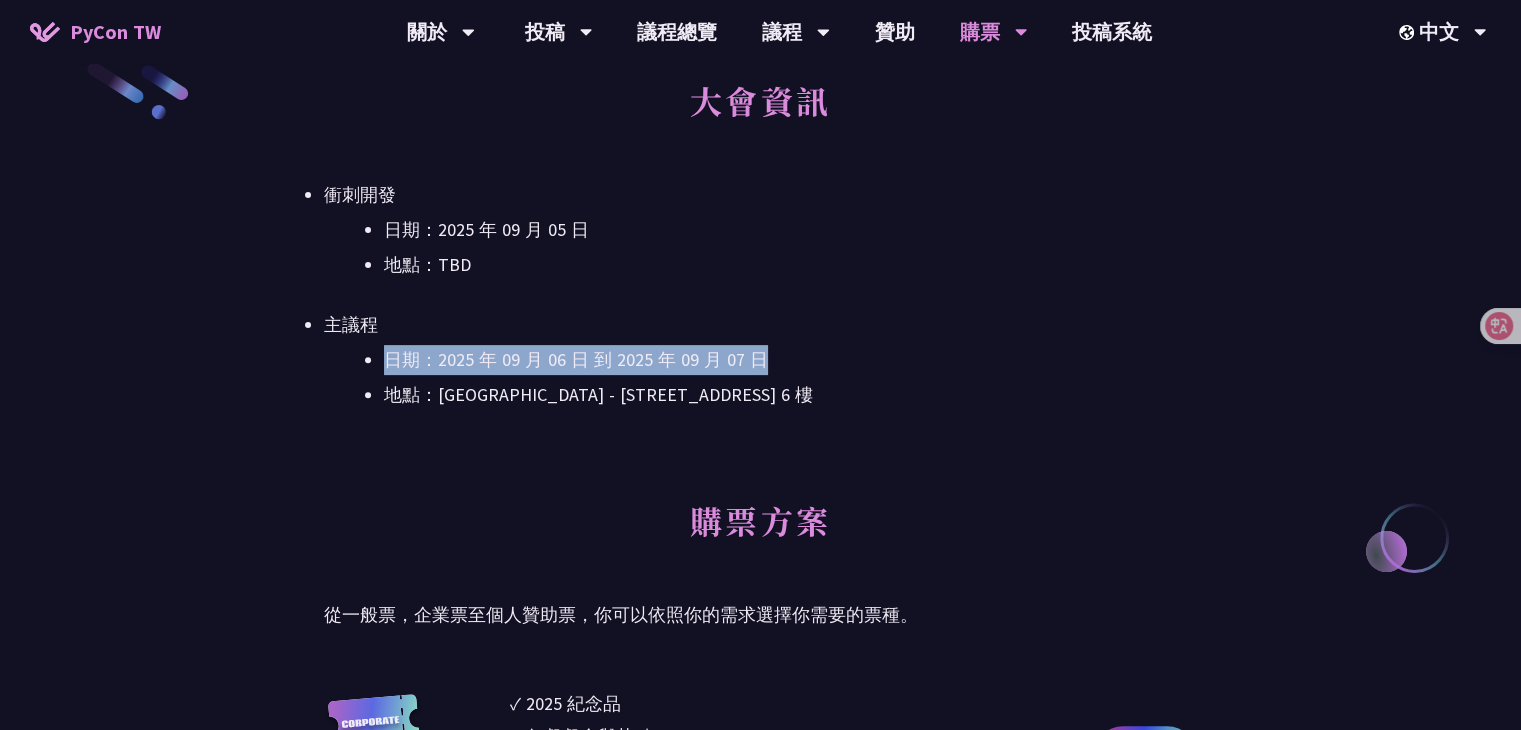 drag, startPoint x: 758, startPoint y: 373, endPoint x: 385, endPoint y: 373, distance: 373 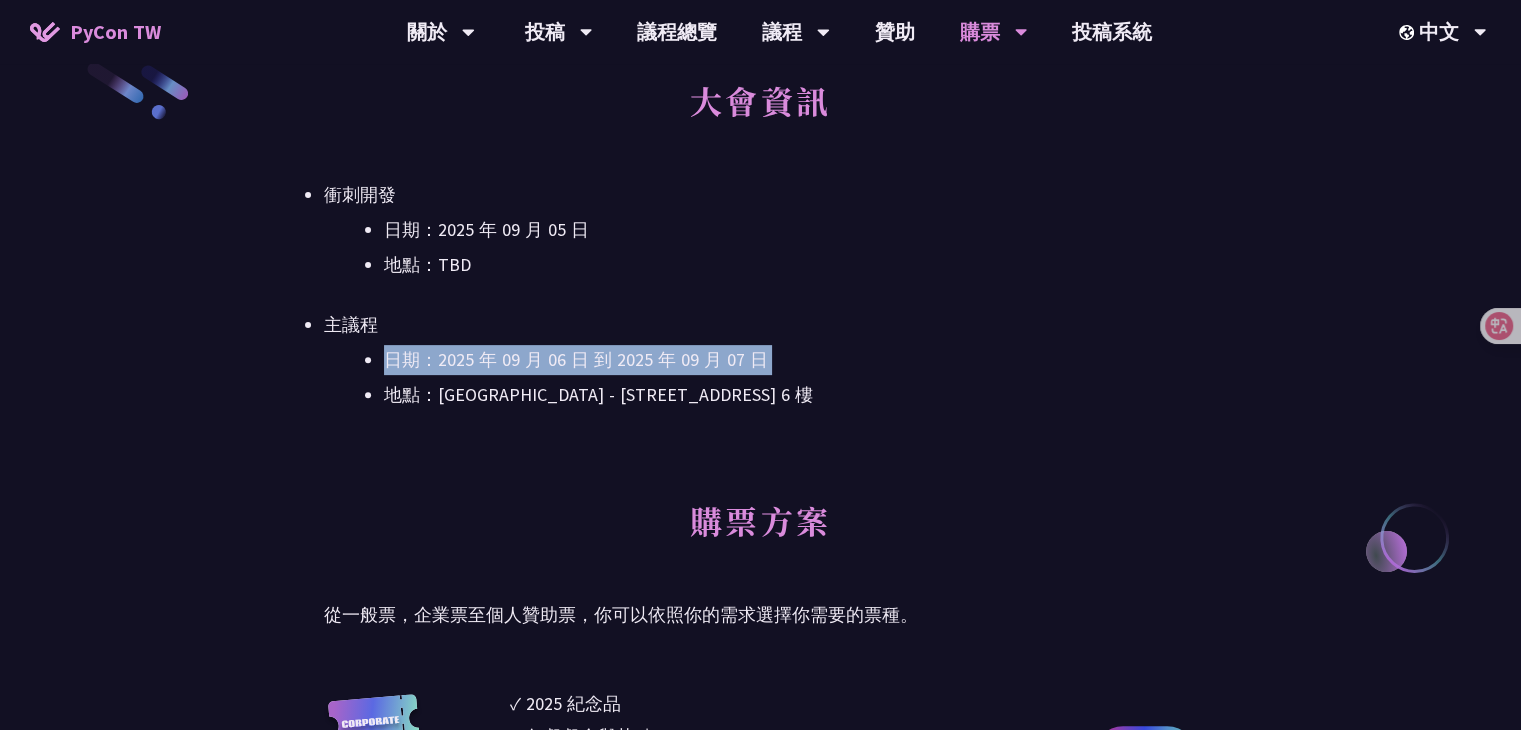 drag, startPoint x: 385, startPoint y: 371, endPoint x: 836, endPoint y: 356, distance: 451.2494 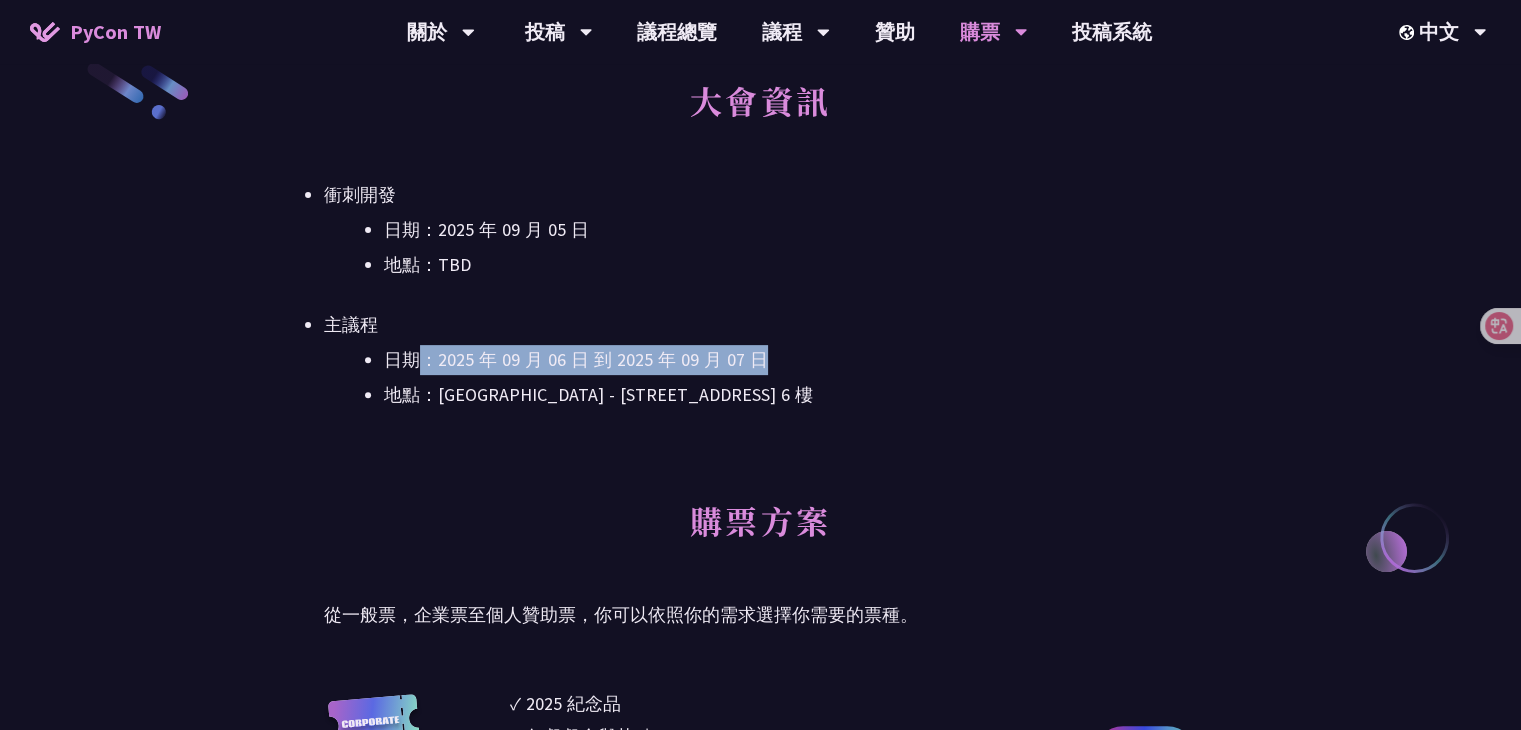 drag, startPoint x: 771, startPoint y: 356, endPoint x: 412, endPoint y: 358, distance: 359.00558 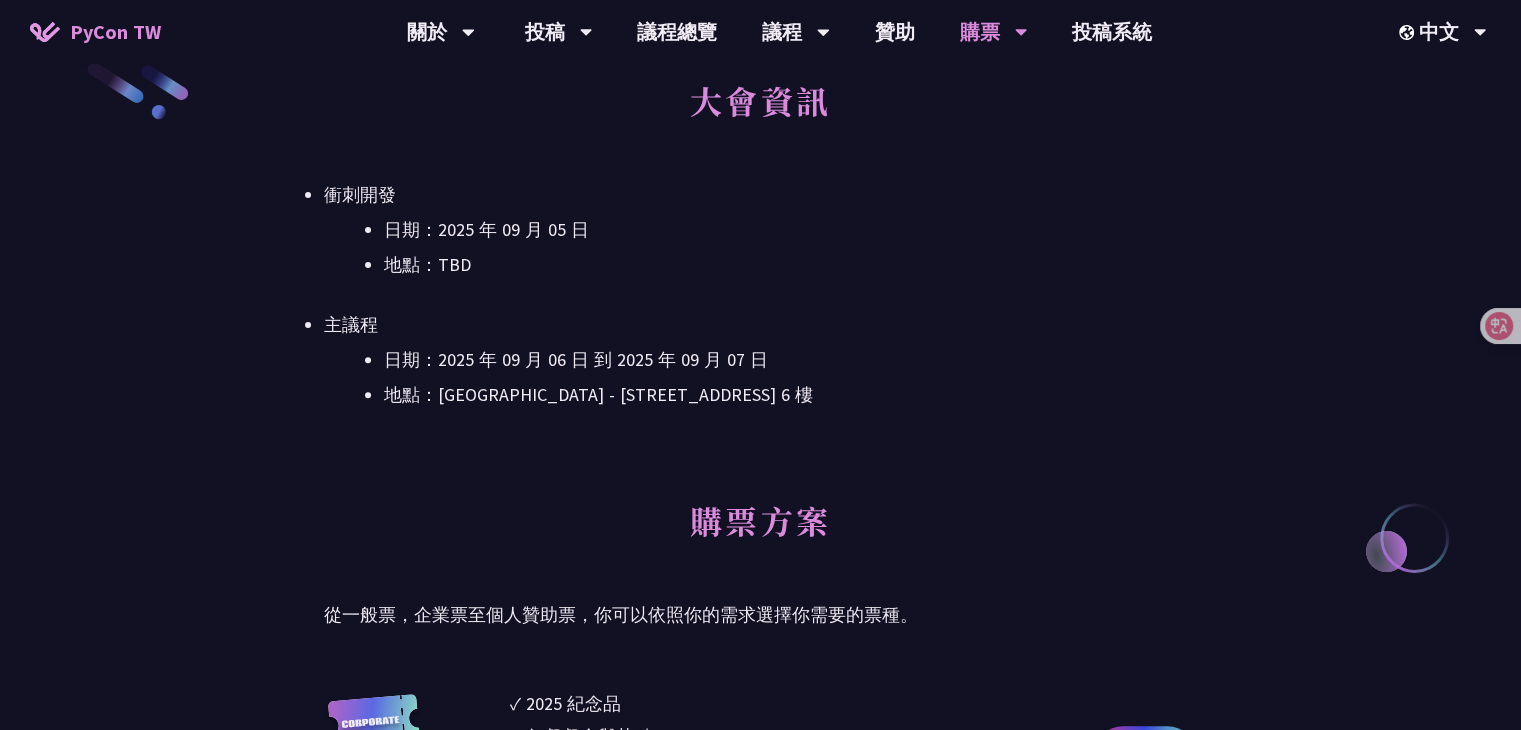 click on "日期：2025 年 09 月 06 日 到 2025 年 09 月 07 日" at bounding box center [790, 360] 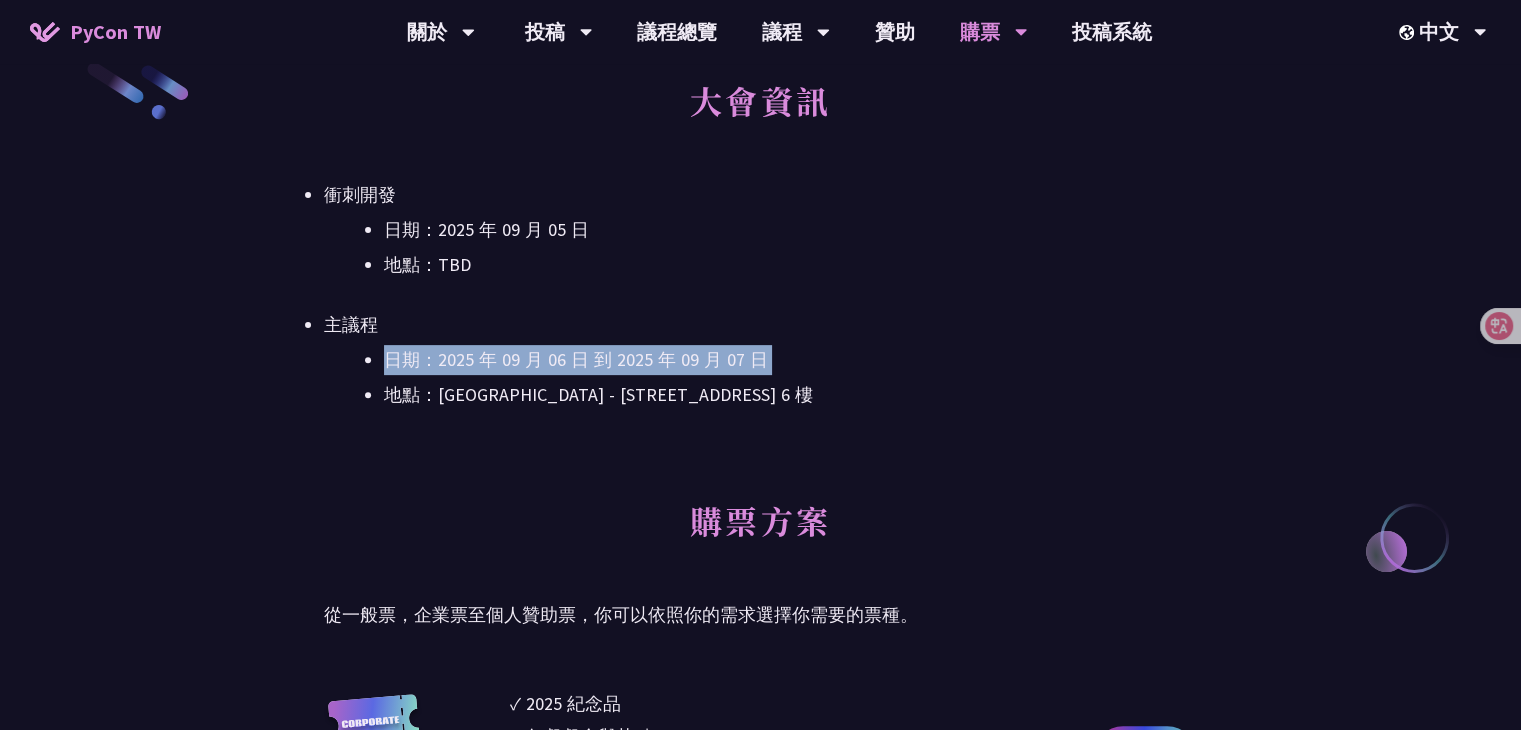 drag, startPoint x: 385, startPoint y: 362, endPoint x: 825, endPoint y: 358, distance: 440.0182 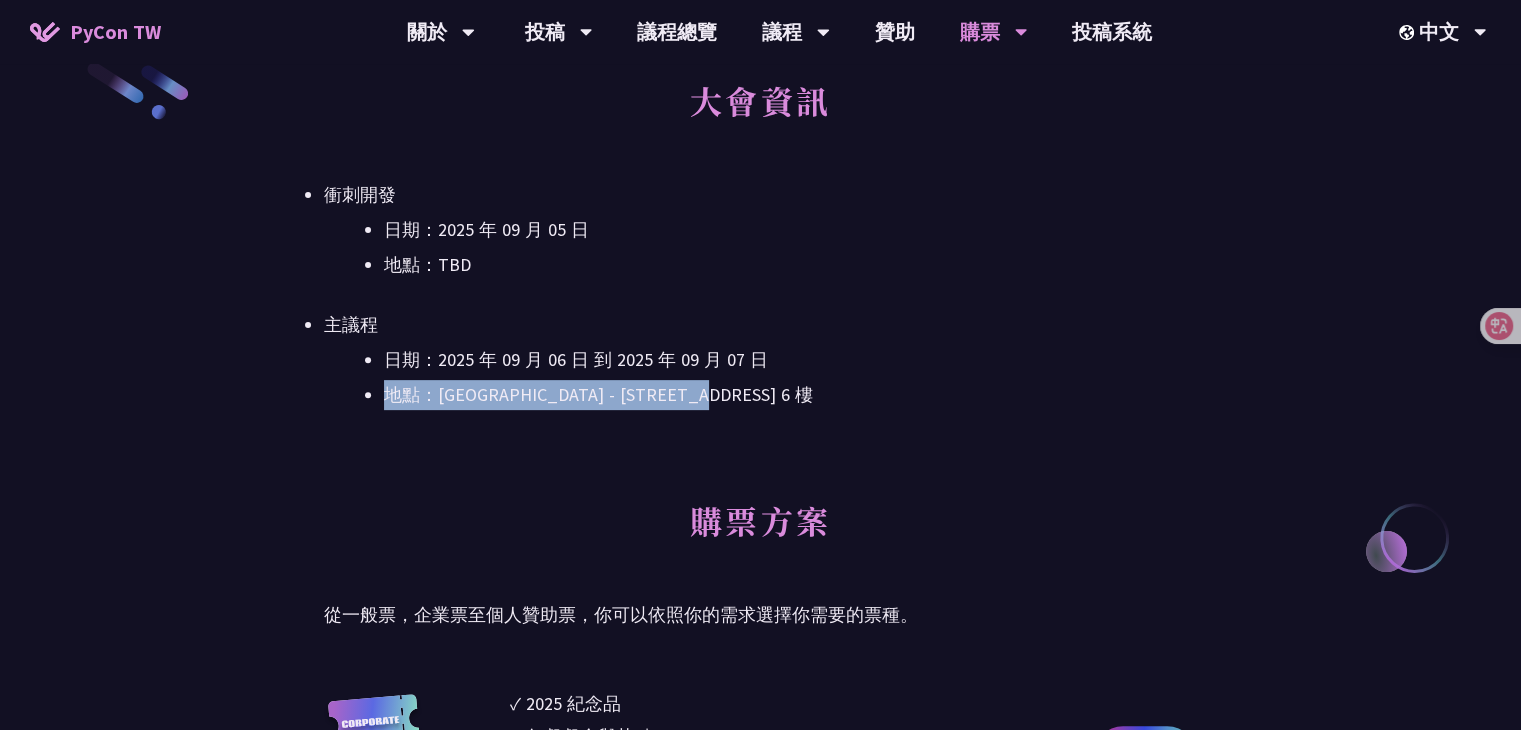drag, startPoint x: 390, startPoint y: 402, endPoint x: 822, endPoint y: 387, distance: 432.26035 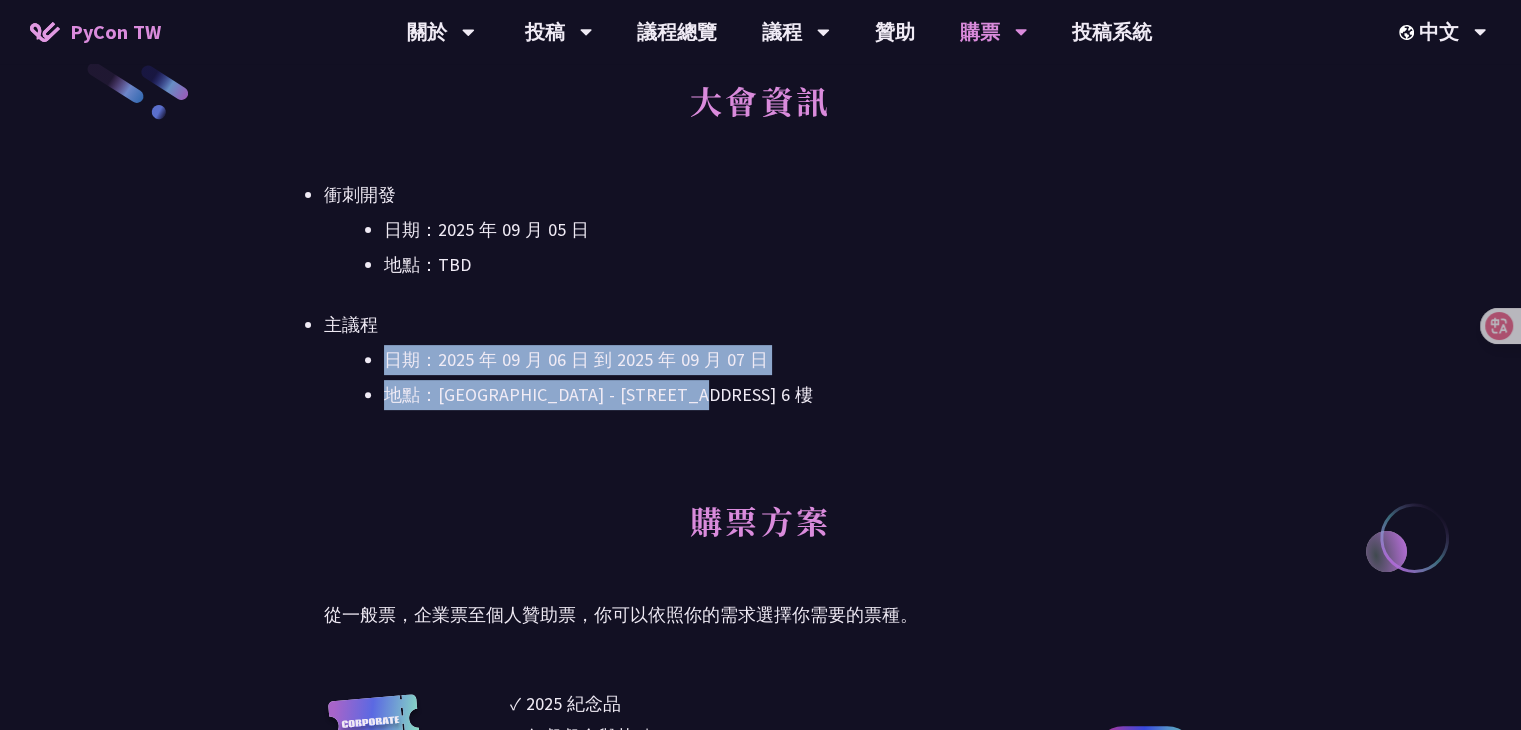 drag, startPoint x: 815, startPoint y: 393, endPoint x: 382, endPoint y: 362, distance: 434.10828 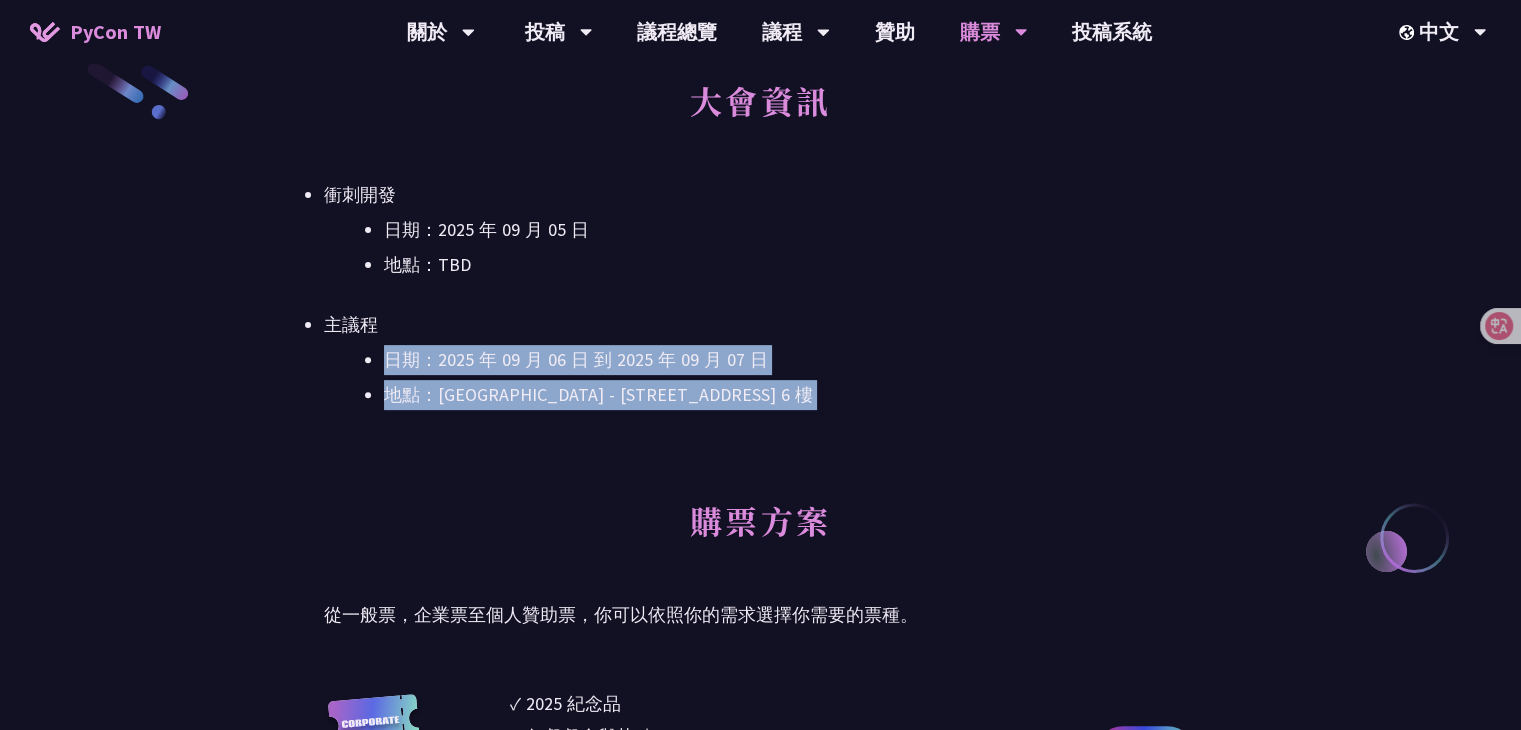 drag, startPoint x: 382, startPoint y: 362, endPoint x: 836, endPoint y: 389, distance: 454.80215 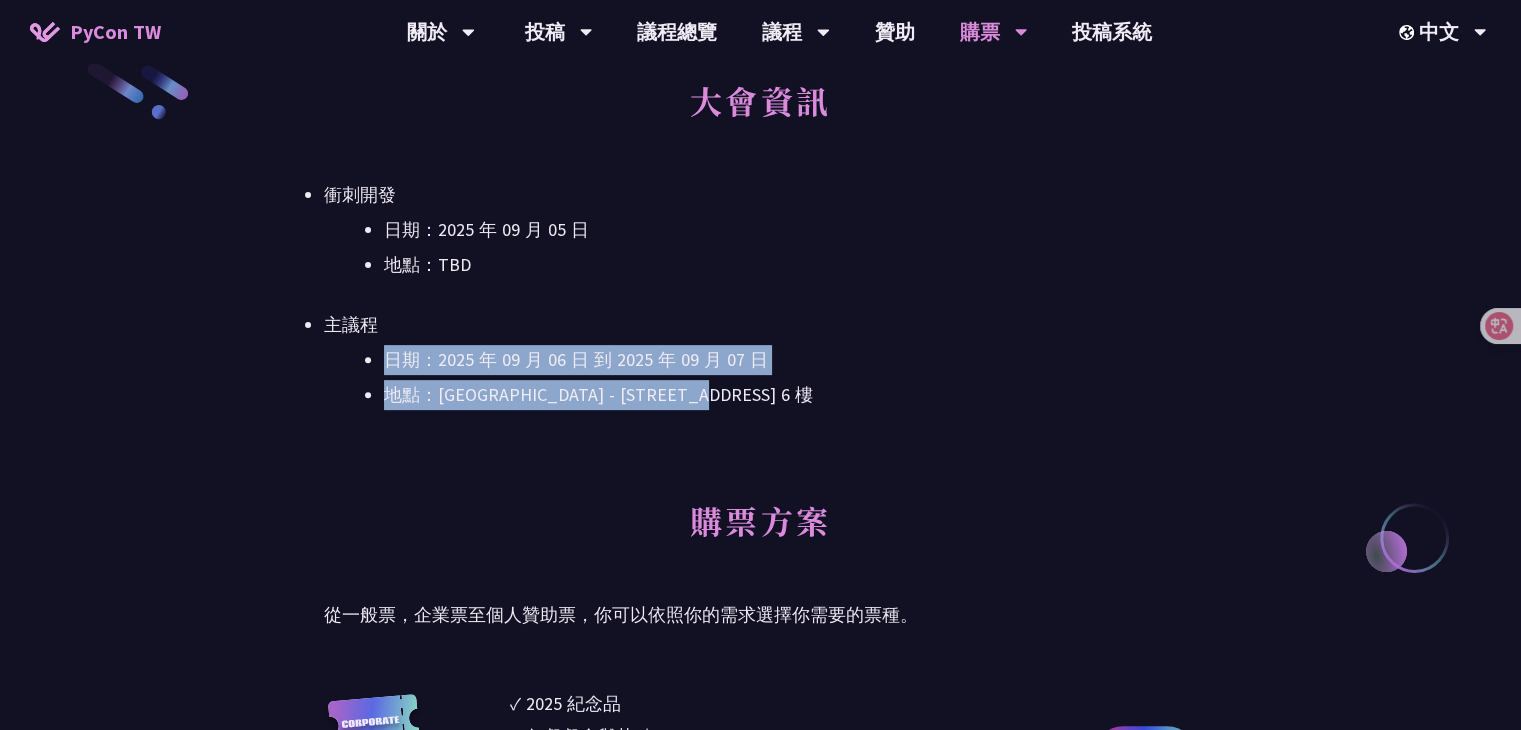 drag, startPoint x: 390, startPoint y: 361, endPoint x: 842, endPoint y: 377, distance: 452.2831 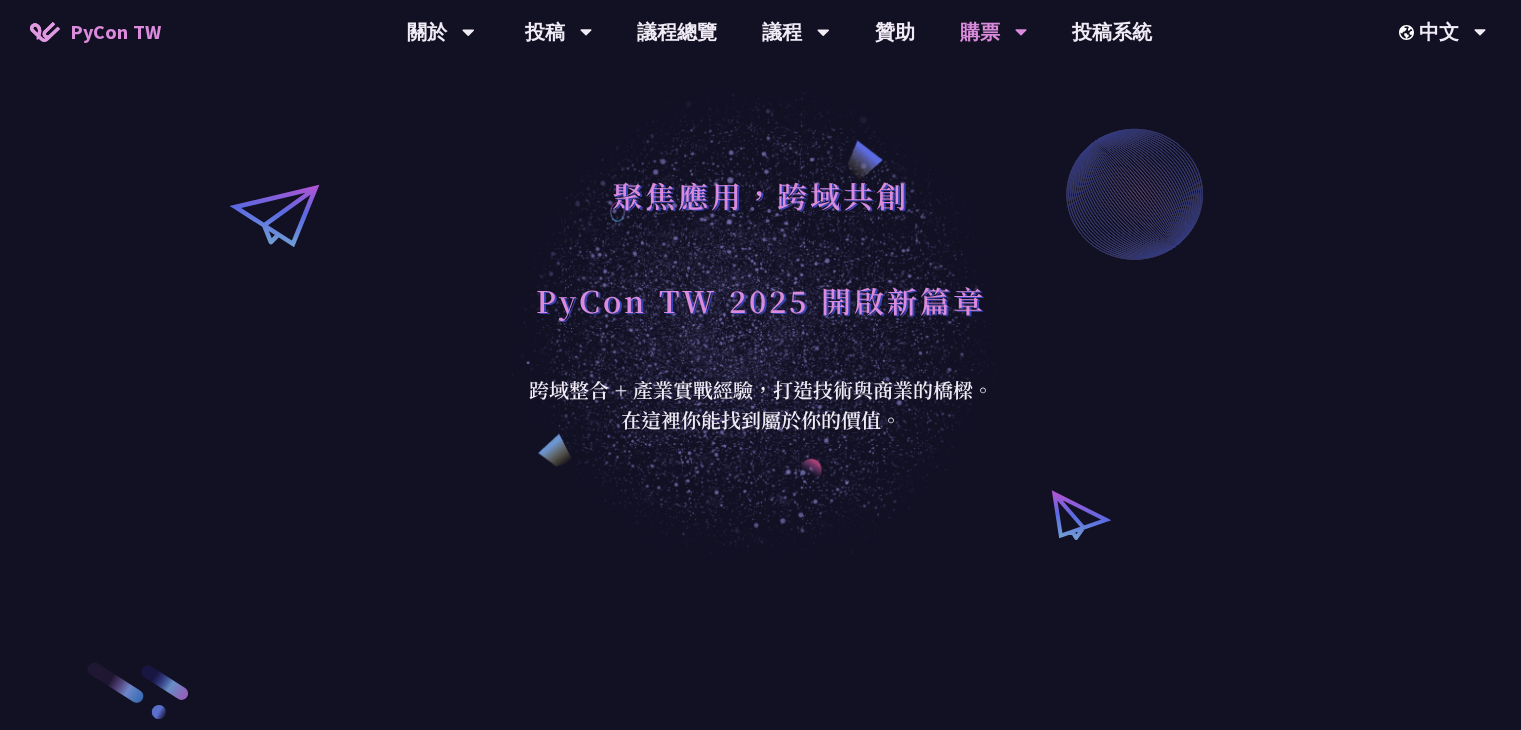 scroll, scrollTop: 144, scrollLeft: 0, axis: vertical 